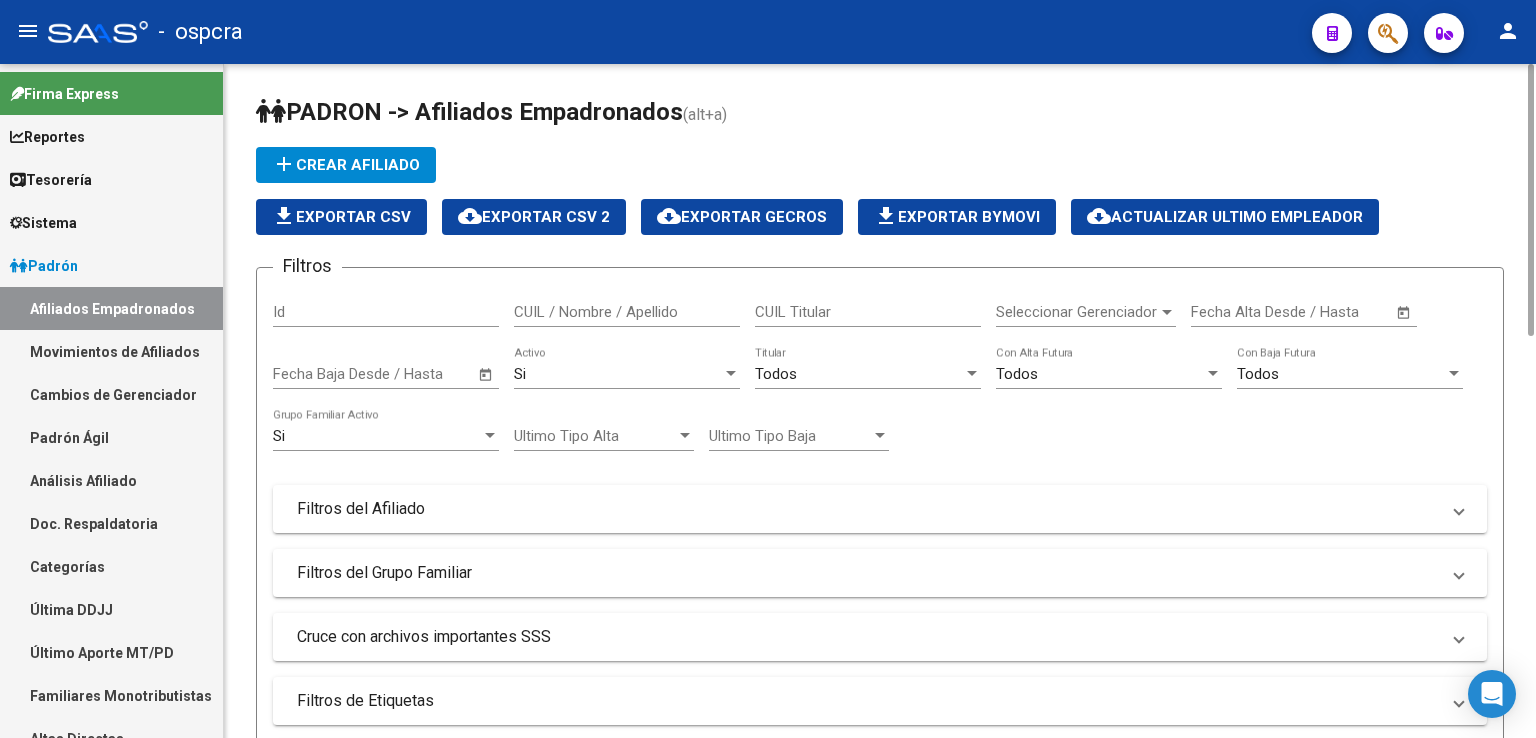 scroll, scrollTop: 0, scrollLeft: 0, axis: both 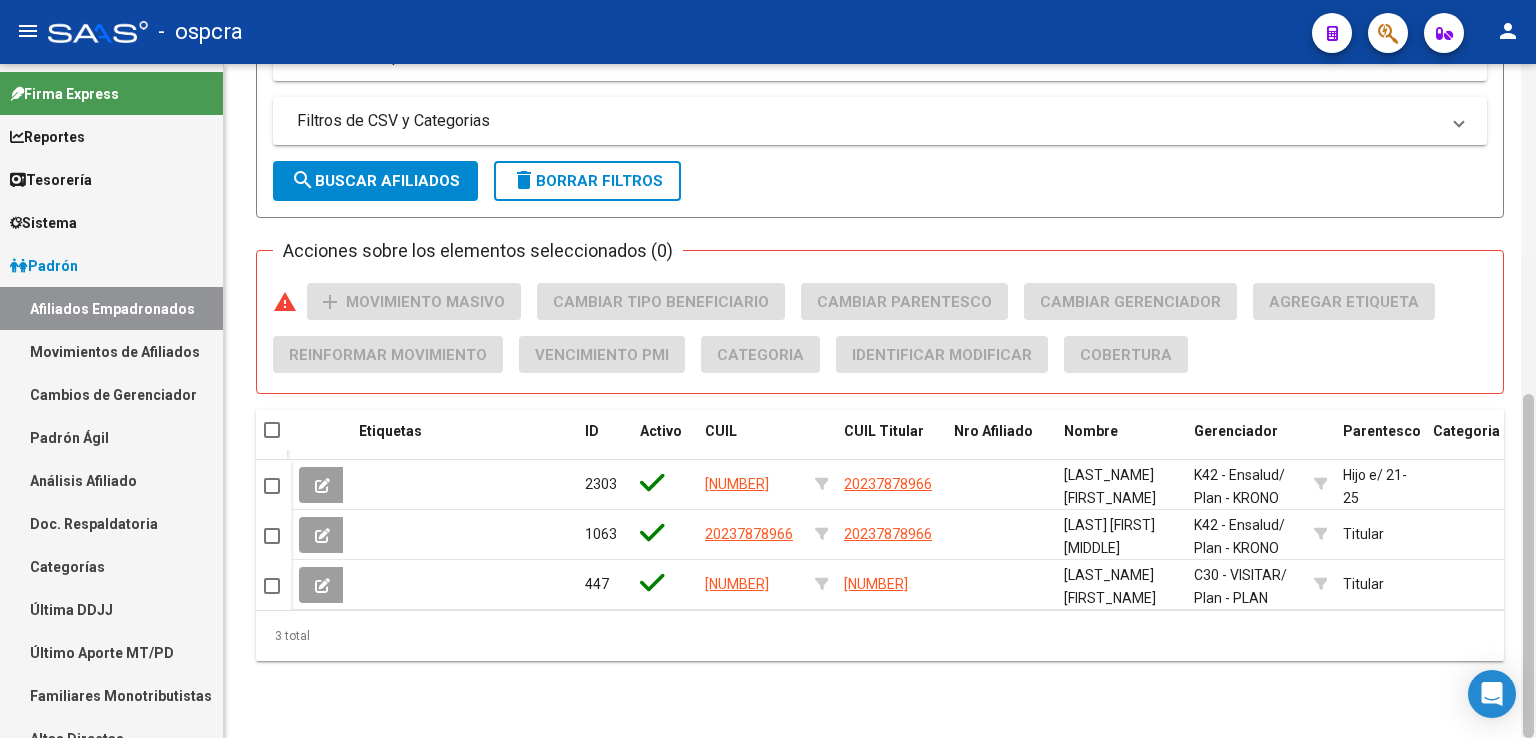 drag, startPoint x: 1533, startPoint y: 277, endPoint x: 1535, endPoint y: 373, distance: 96.02083 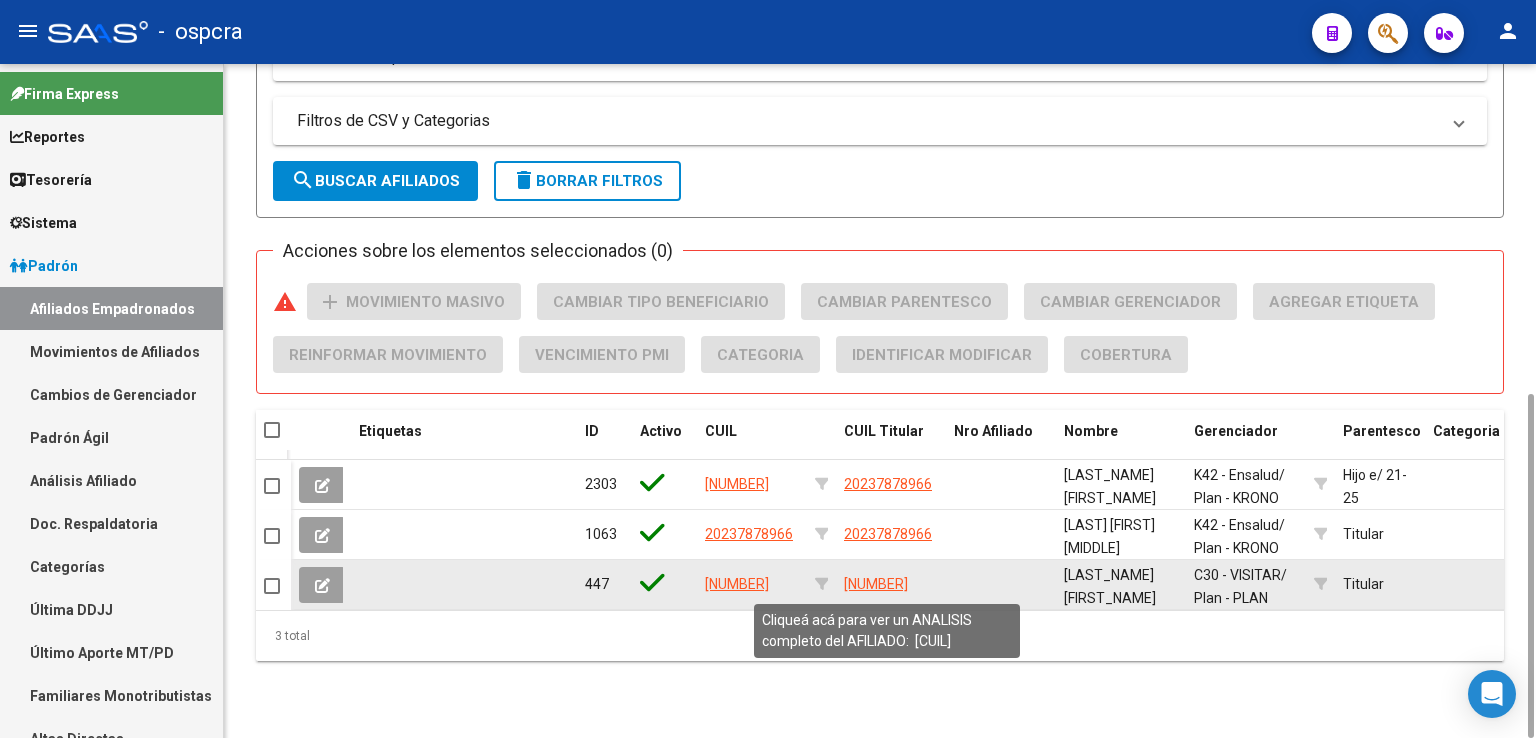 click on "[NUMBER]" 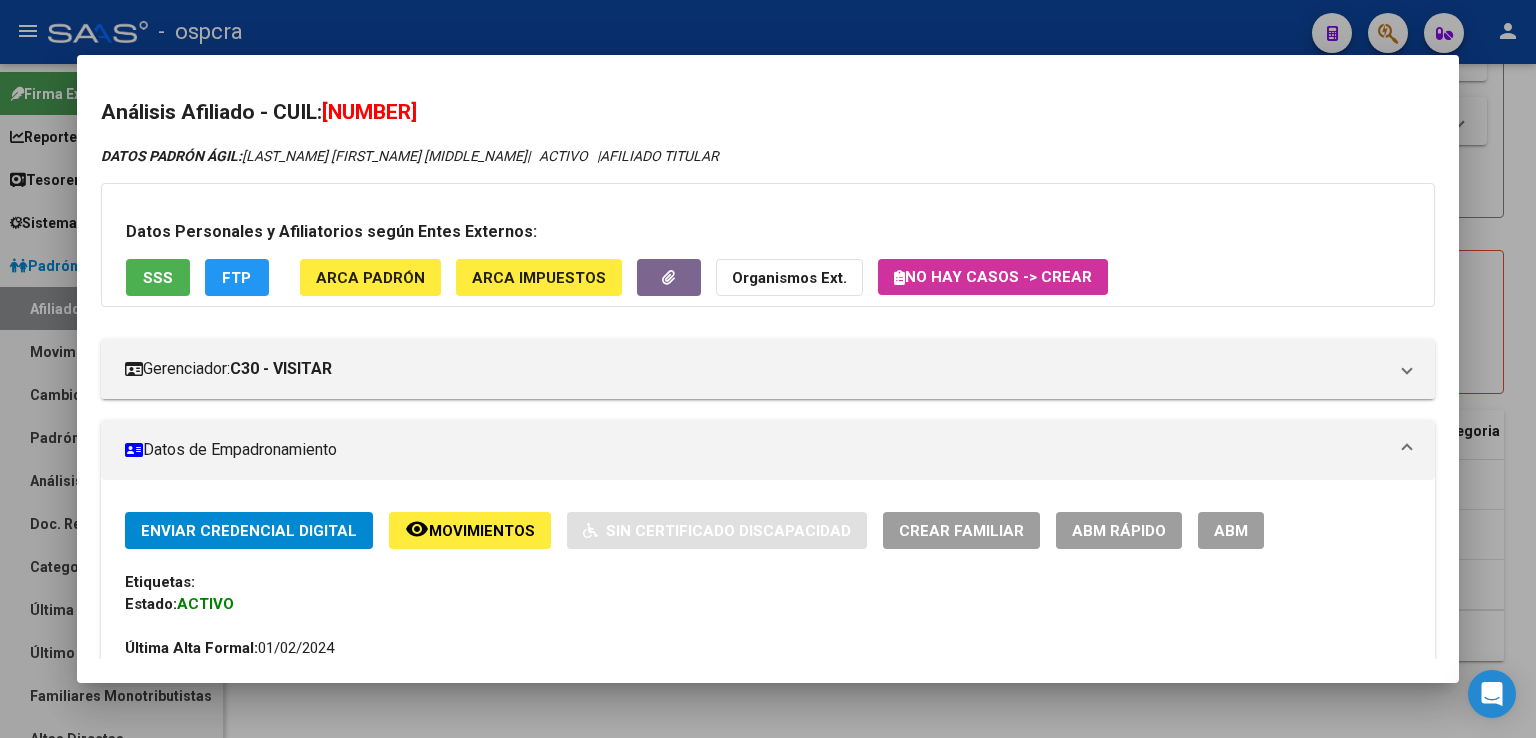 drag, startPoint x: 1441, startPoint y: 148, endPoint x: 1451, endPoint y: 369, distance: 221.22614 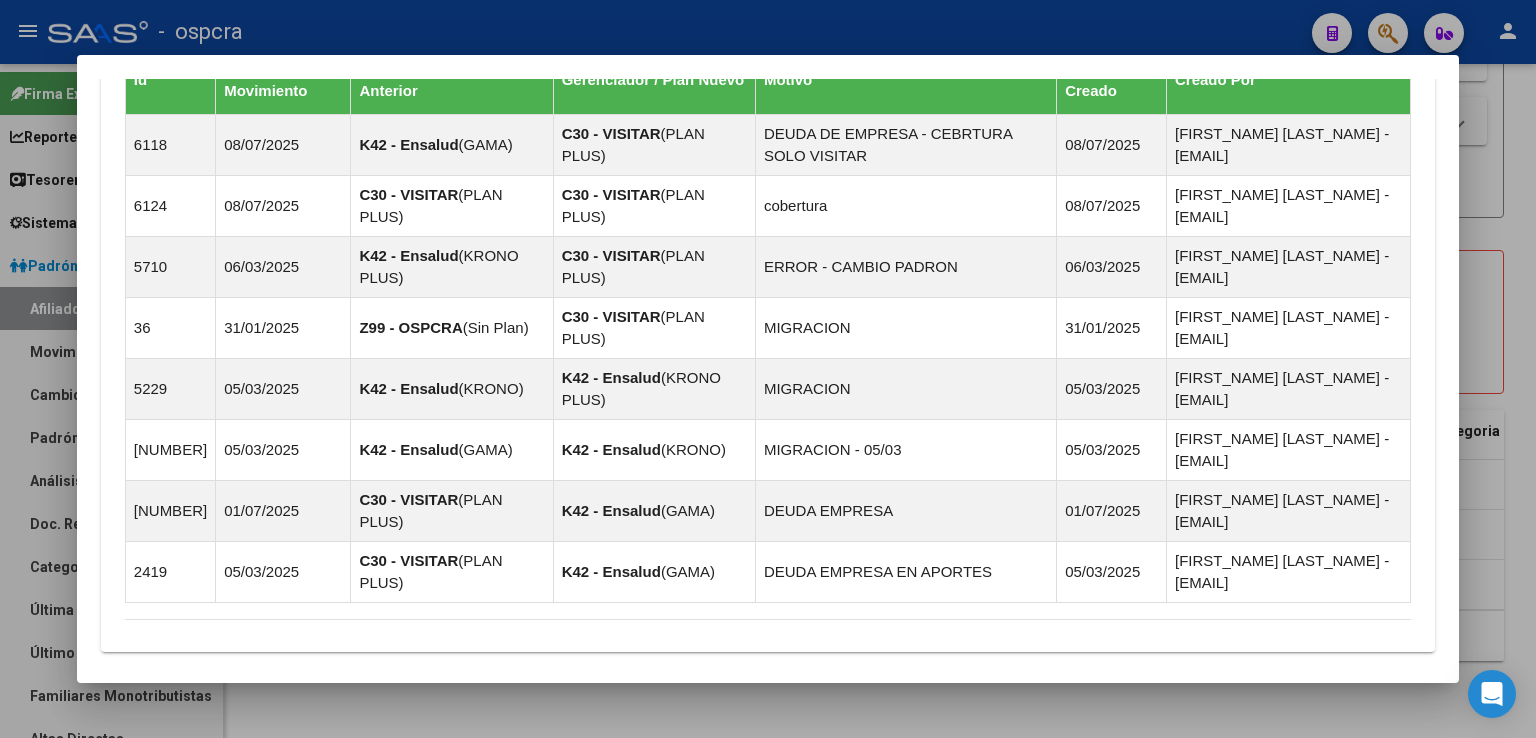 scroll, scrollTop: 1589, scrollLeft: 0, axis: vertical 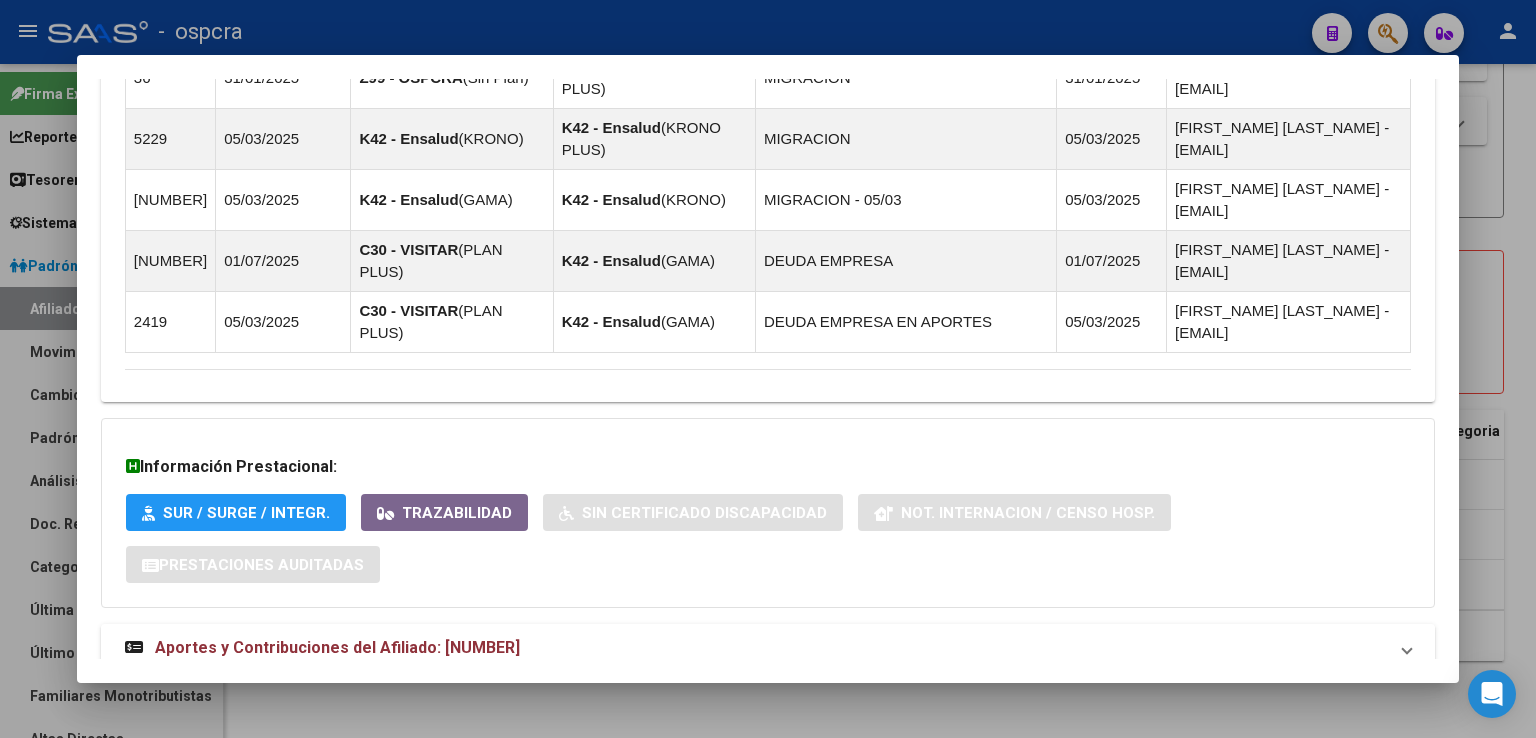 click on "Aportes y Contribuciones del Afiliado: [NUMBER]" at bounding box center (337, 647) 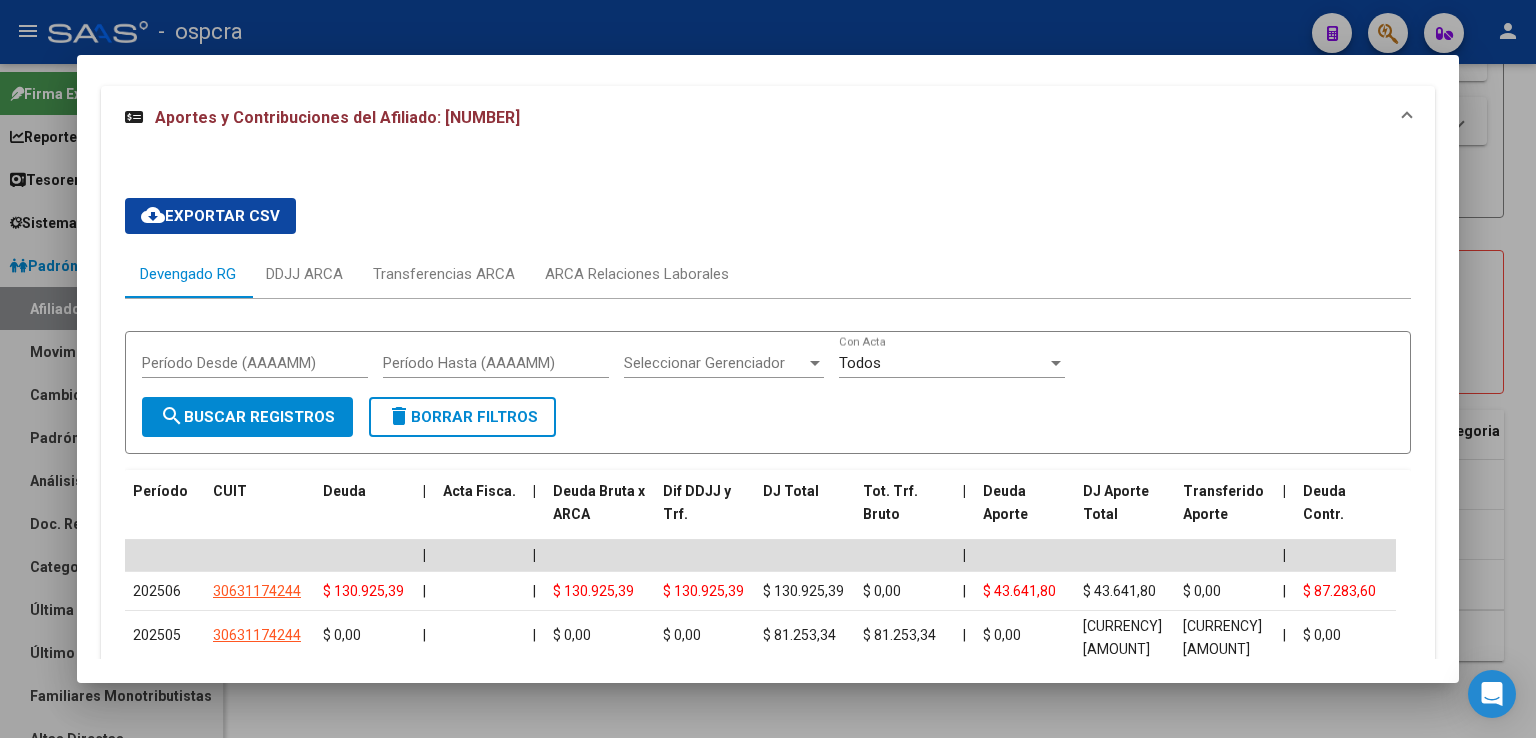 scroll, scrollTop: 2292, scrollLeft: 0, axis: vertical 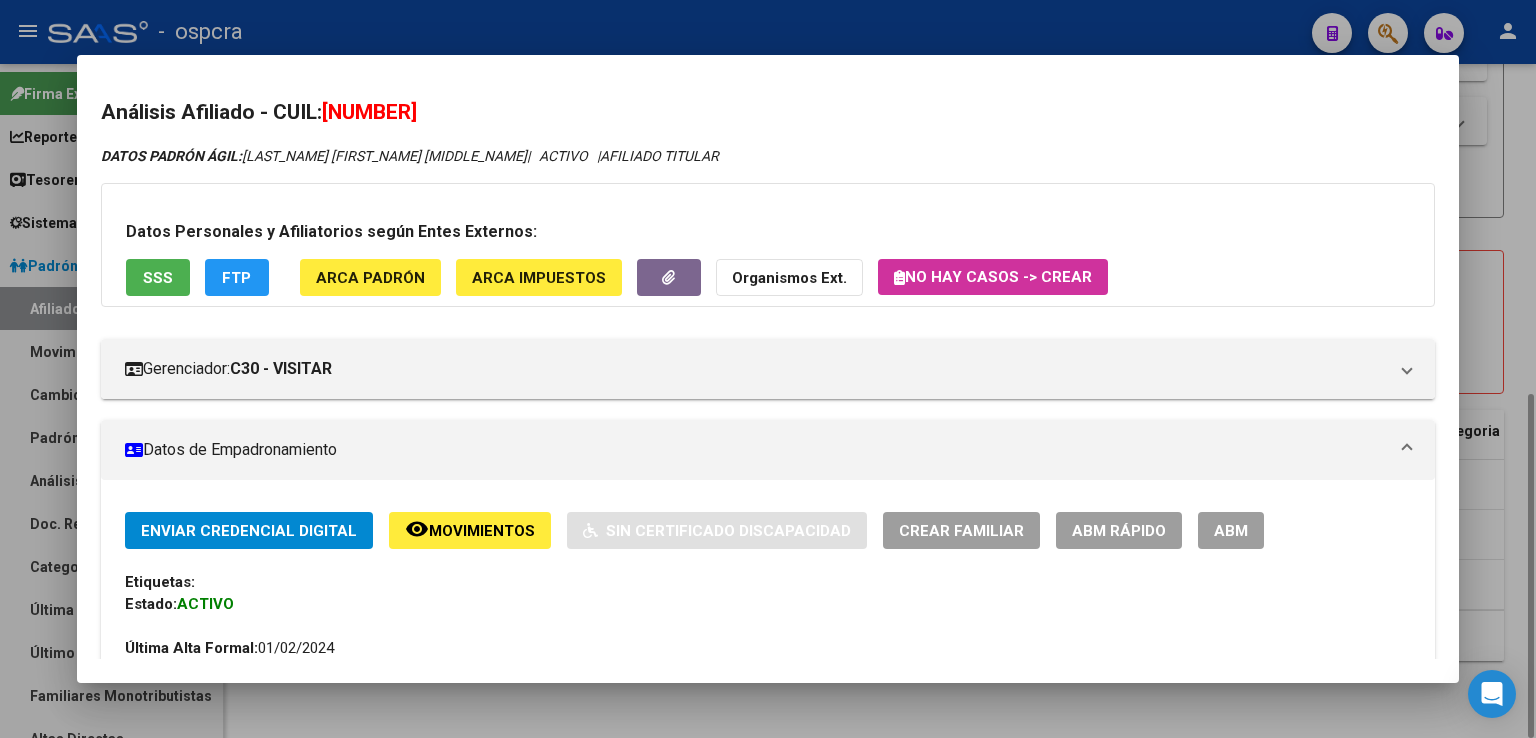 click at bounding box center [768, 369] 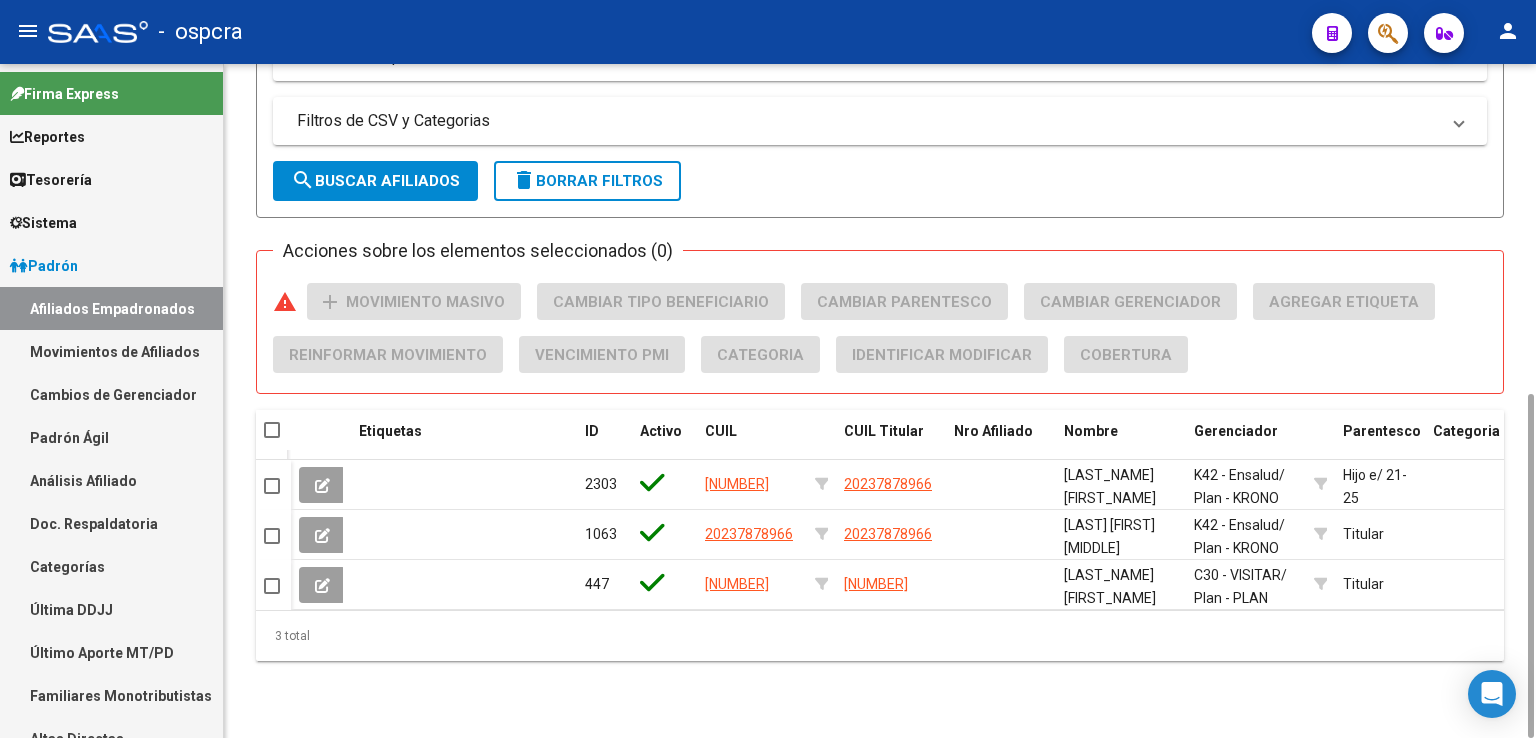 scroll, scrollTop: 0, scrollLeft: 0, axis: both 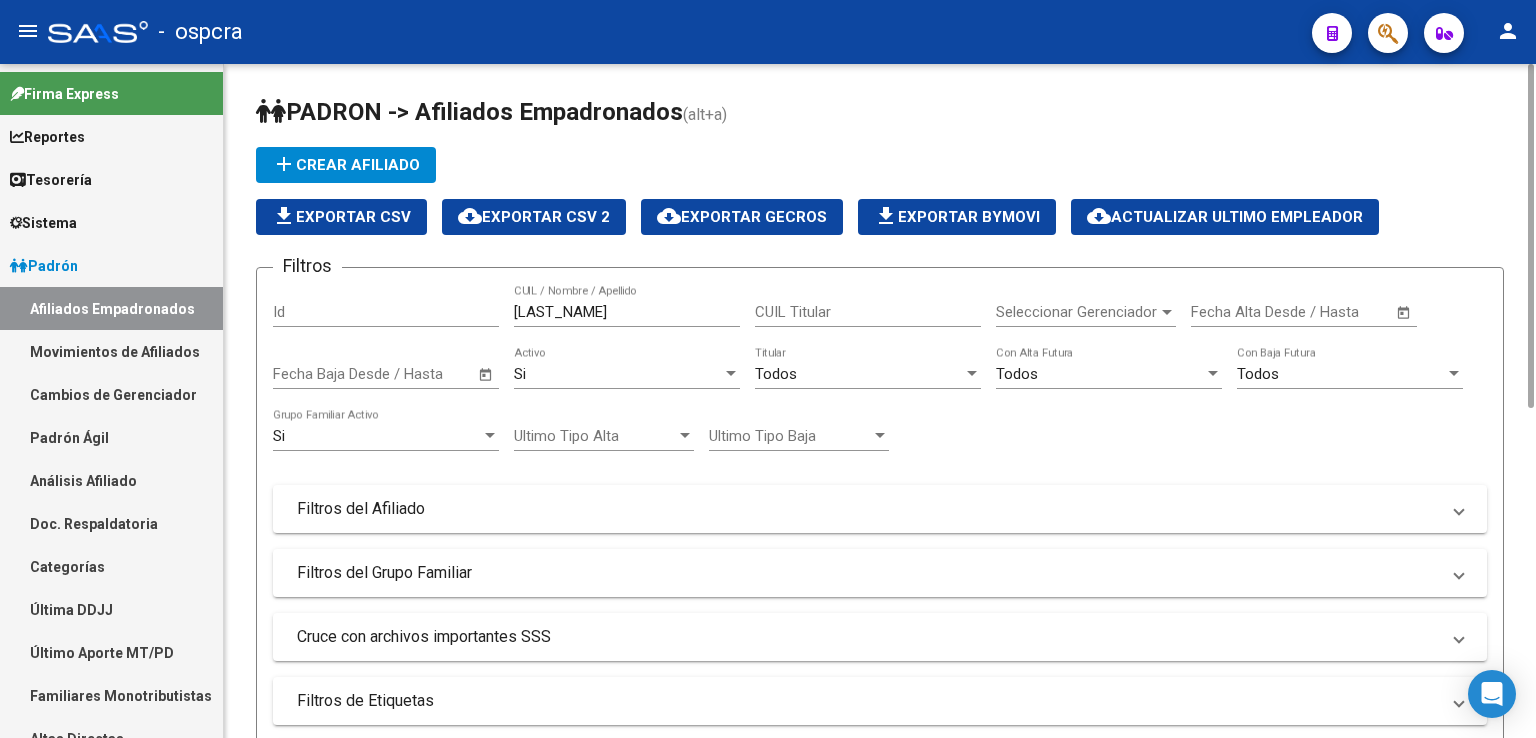 click on "[LAST_NAME]" at bounding box center (627, 312) 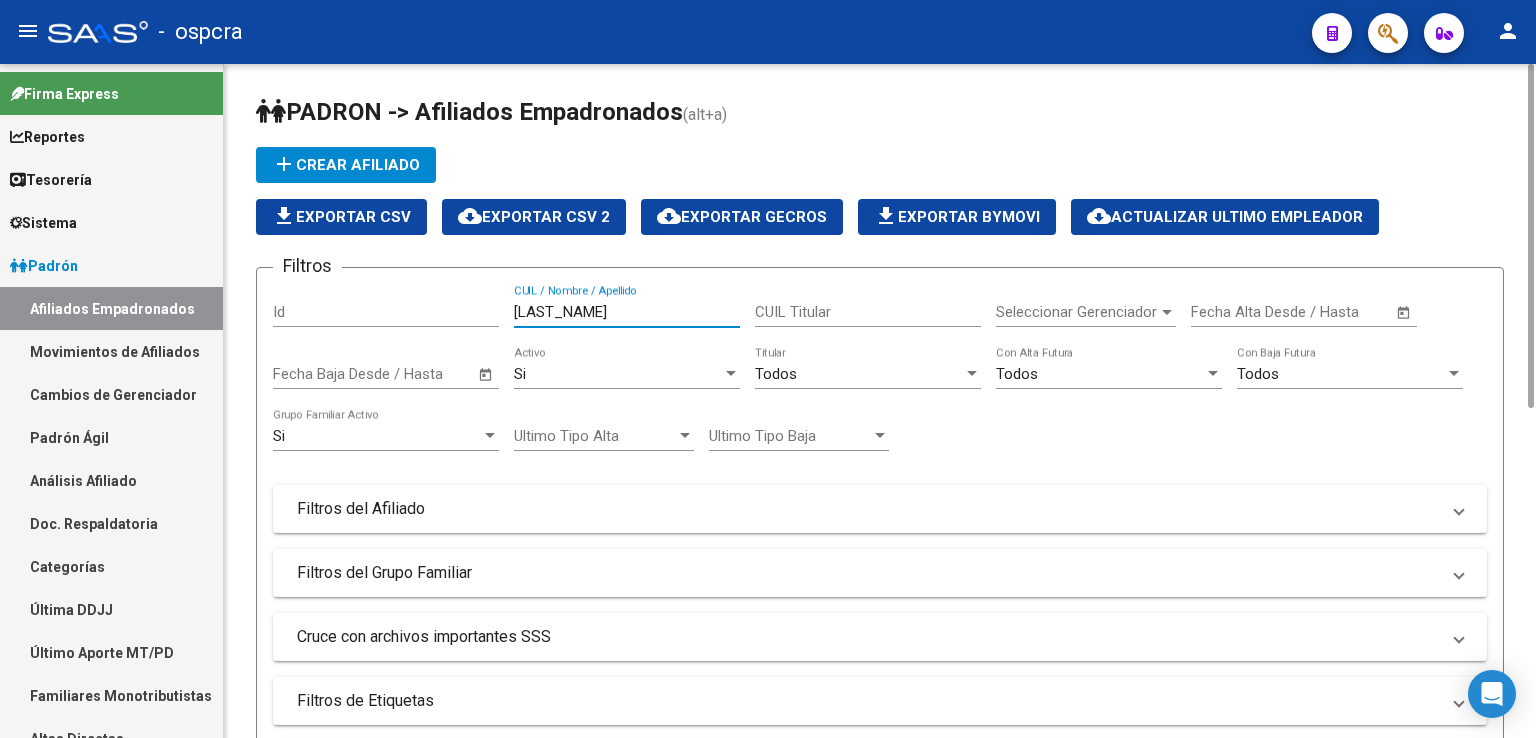 drag, startPoint x: 593, startPoint y: 315, endPoint x: 385, endPoint y: 285, distance: 210.15233 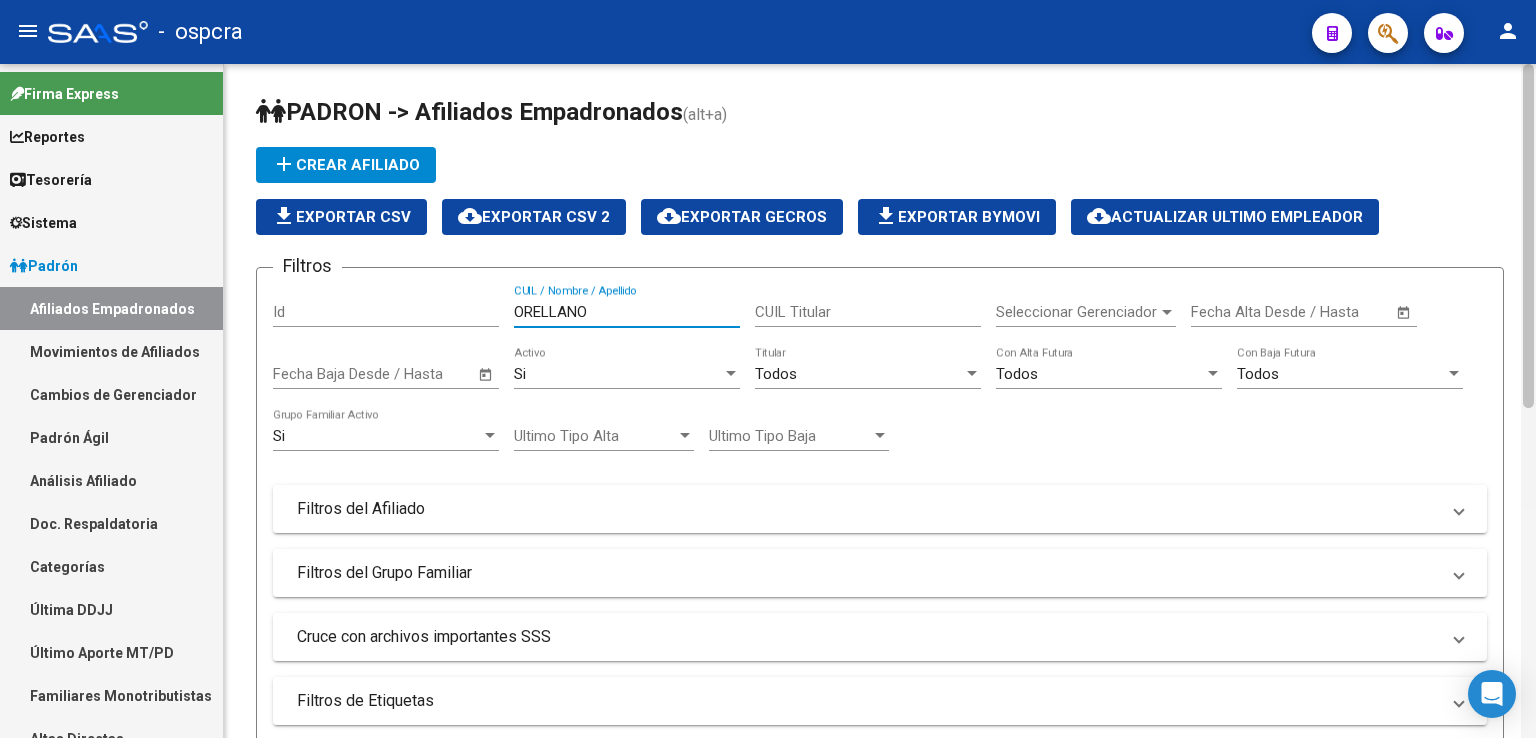 type on "ORELLANO" 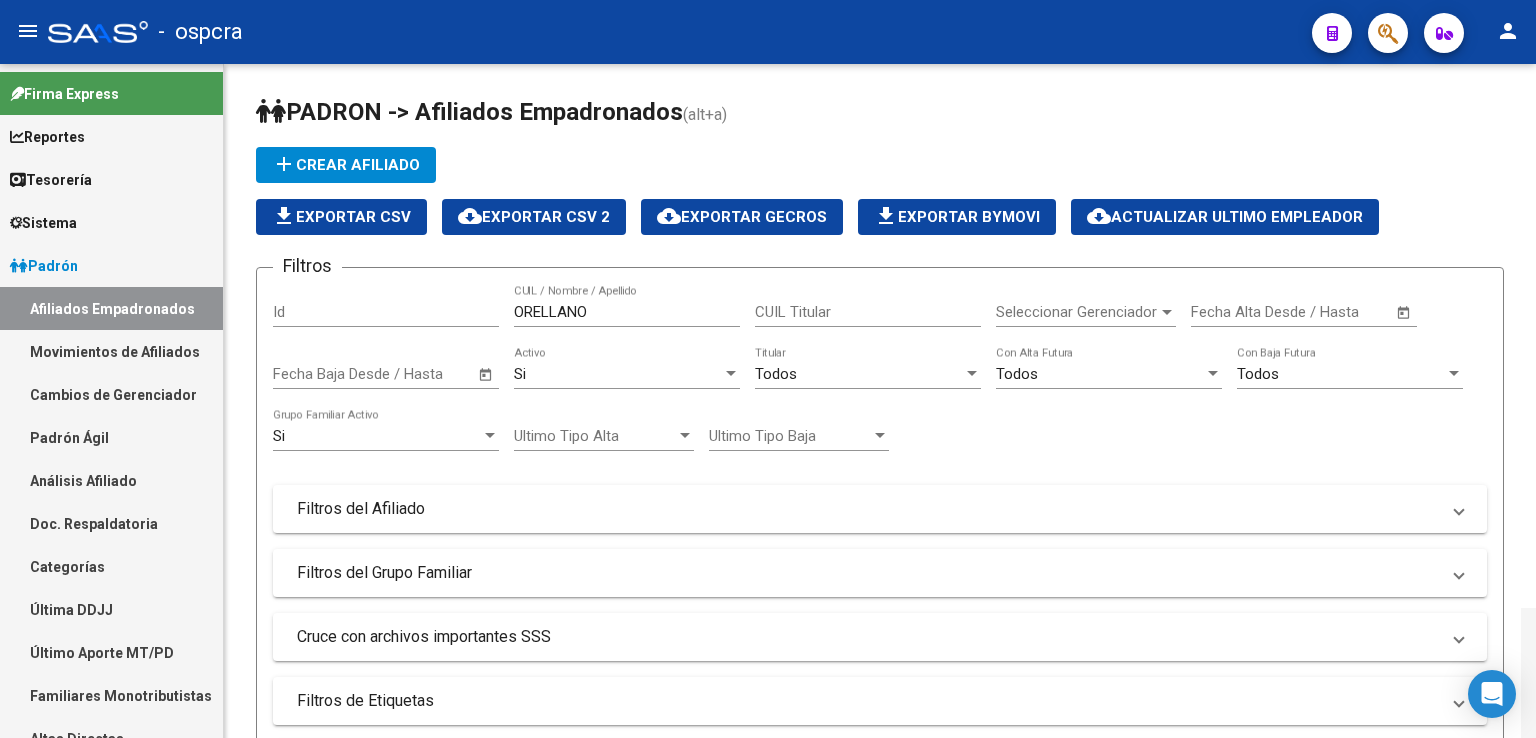 scroll, scrollTop: 544, scrollLeft: 0, axis: vertical 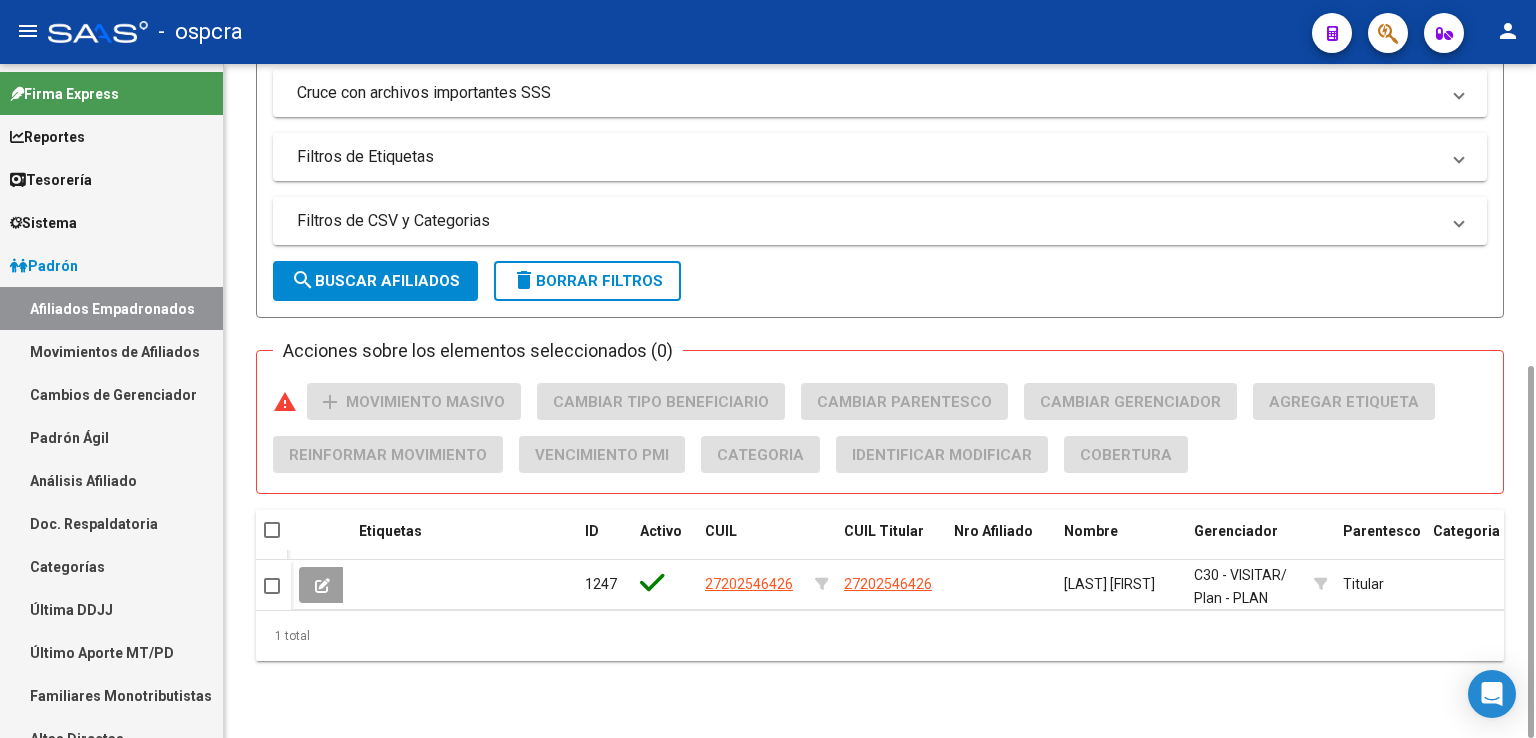 drag, startPoint x: 1523, startPoint y: 373, endPoint x: 1518, endPoint y: 467, distance: 94.13288 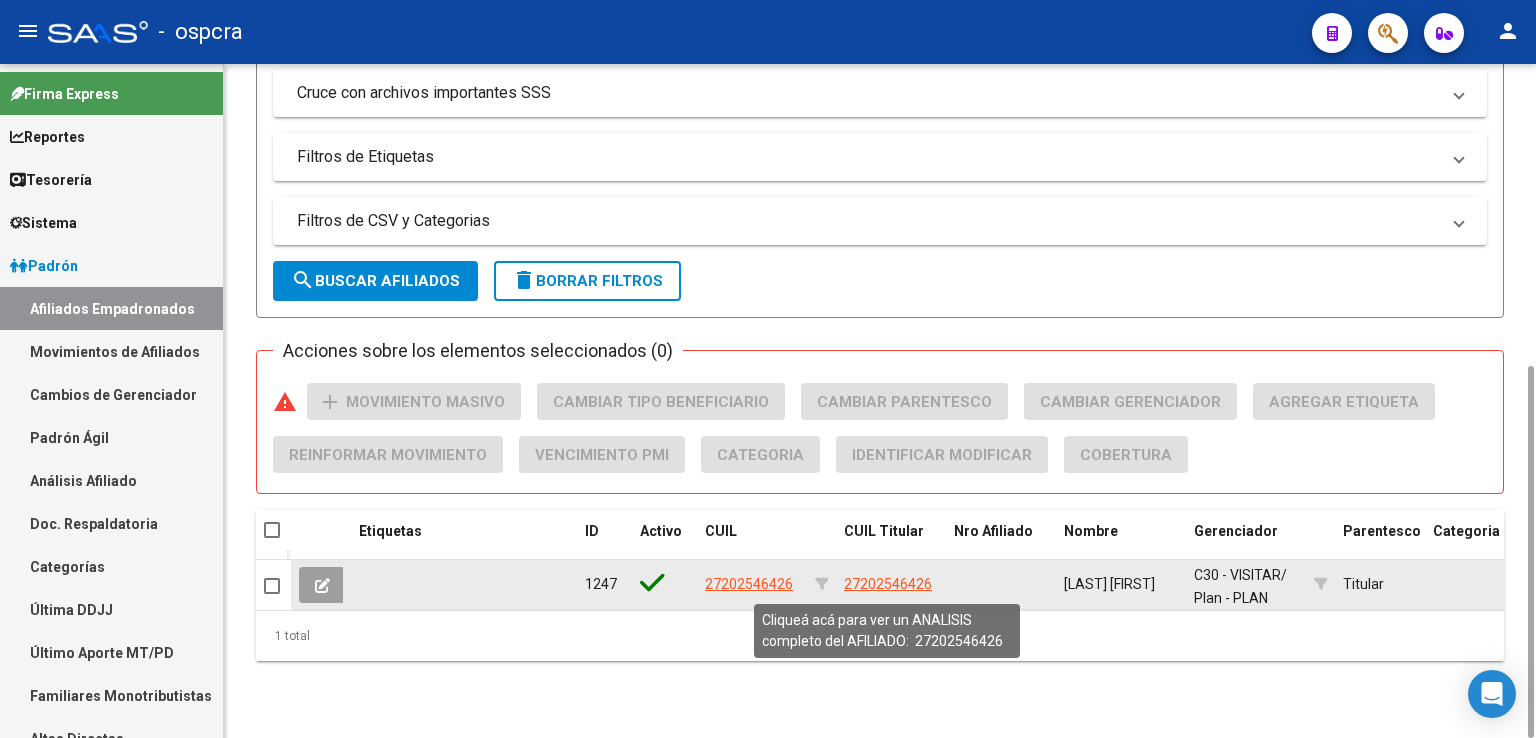 click on "27202546426" 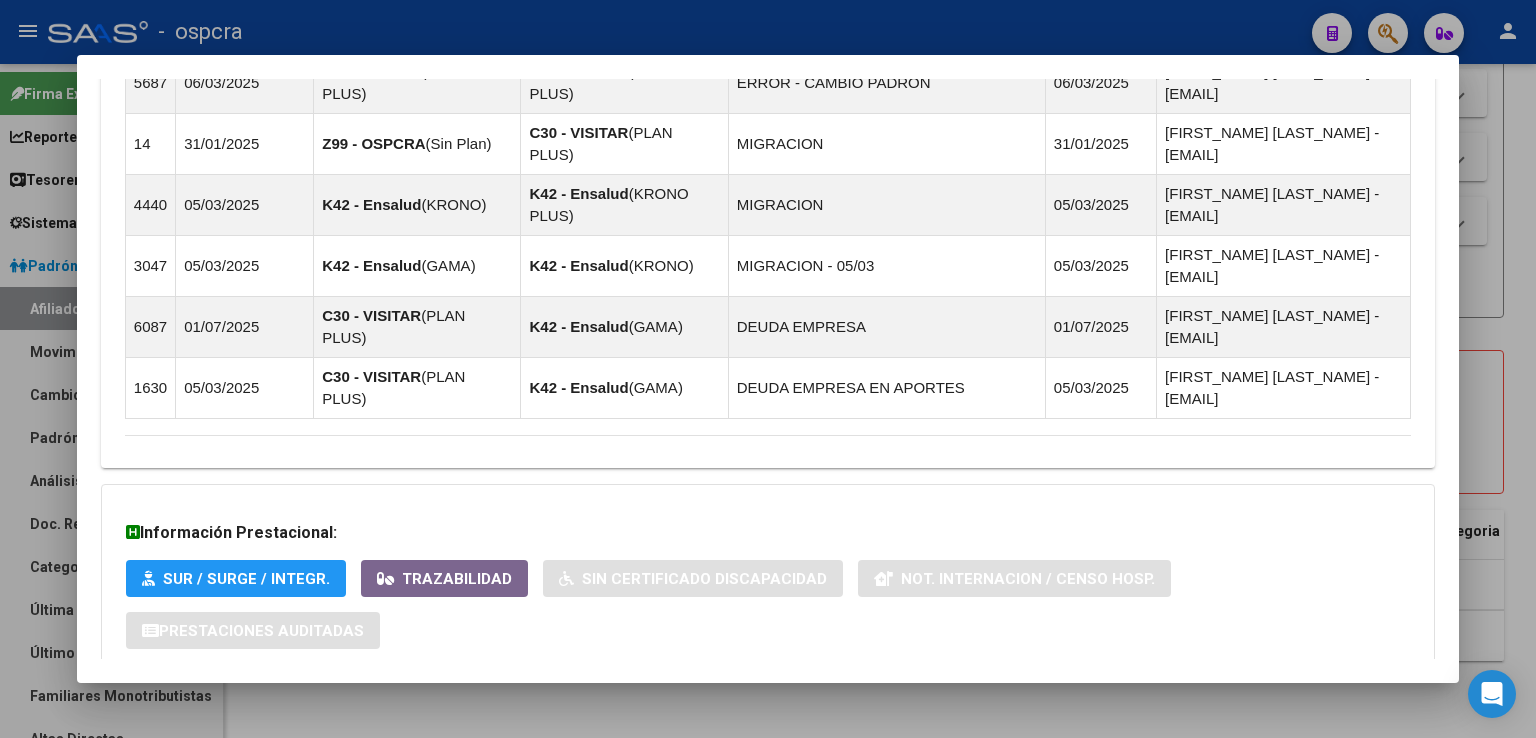 scroll, scrollTop: 1522, scrollLeft: 0, axis: vertical 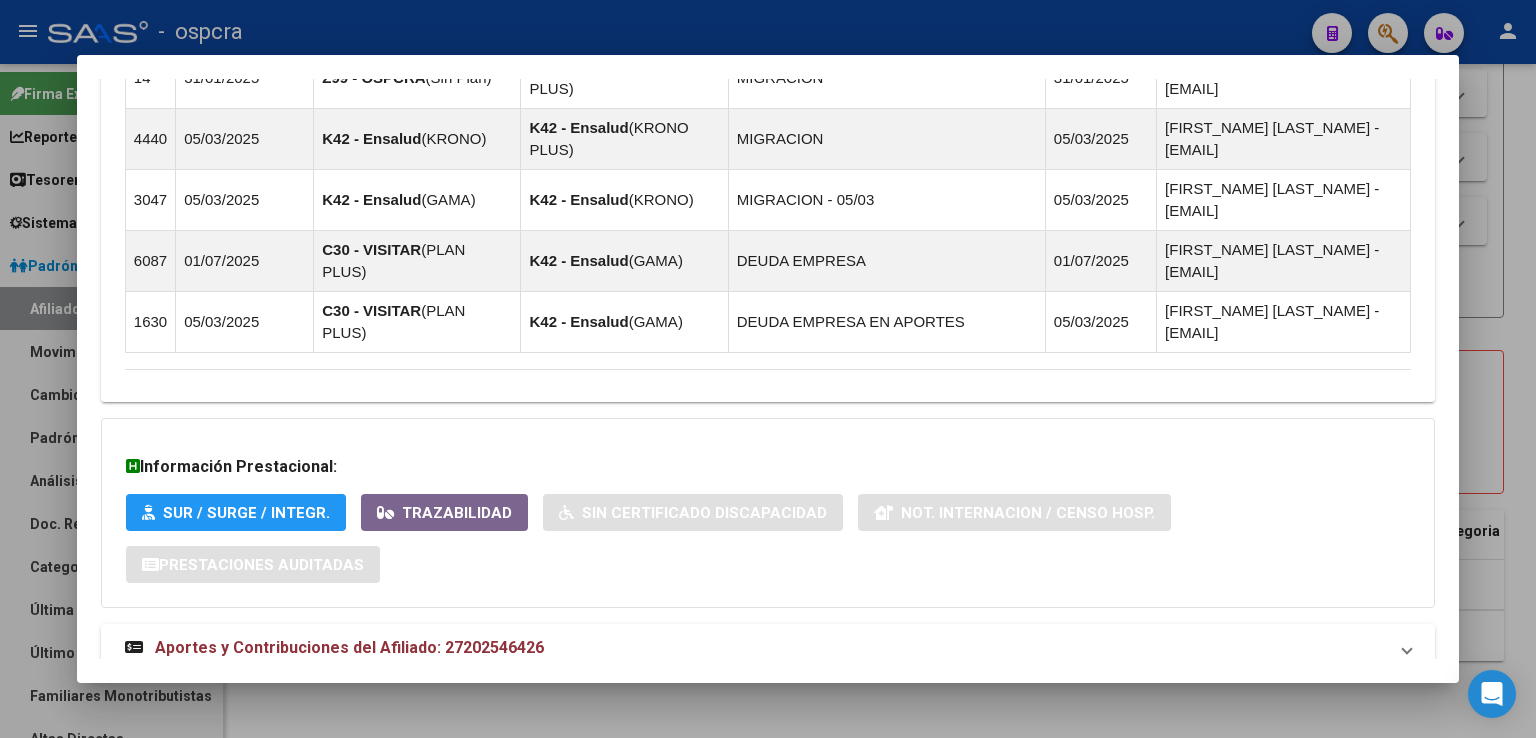 click on "Aportes y Contribuciones del Afiliado: 27202546426" at bounding box center (349, 647) 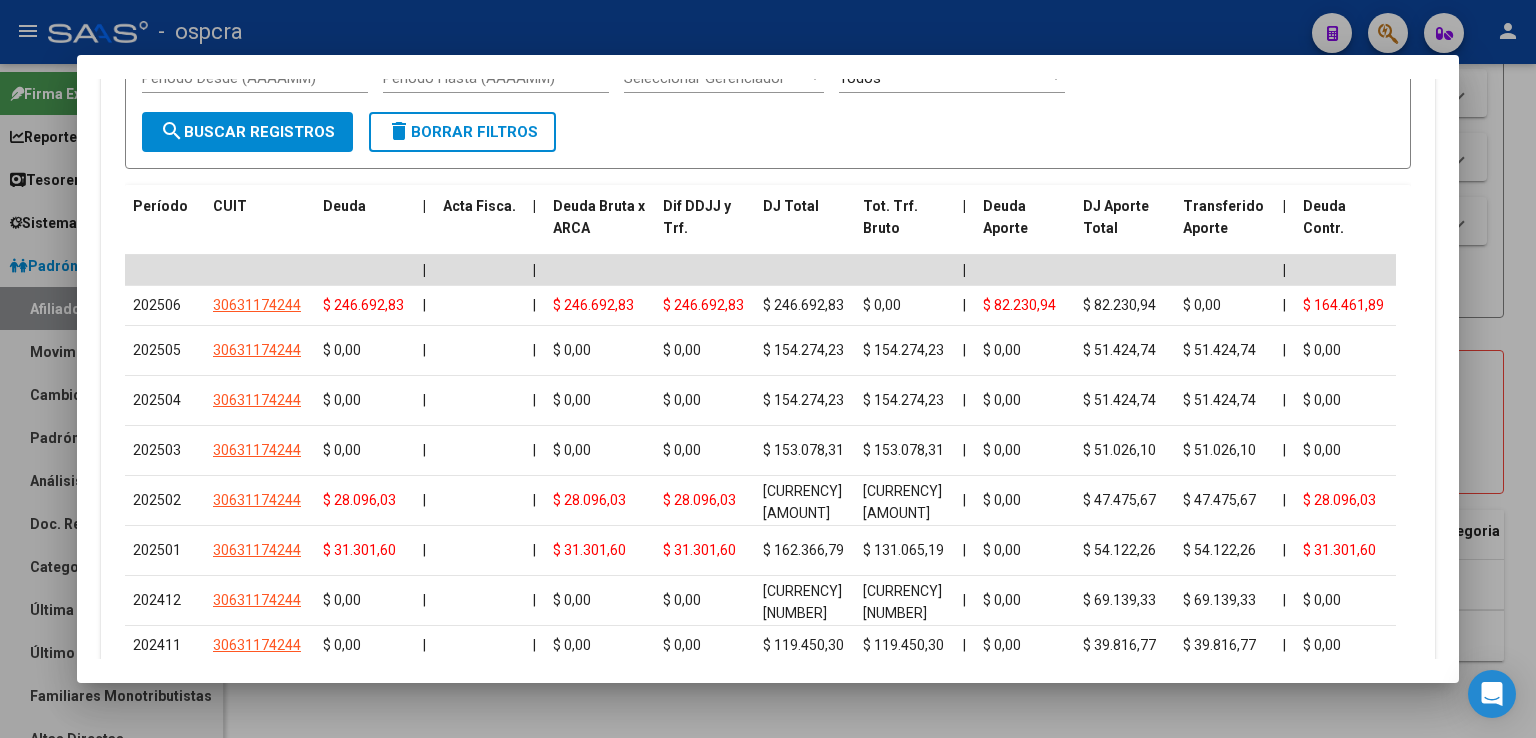 scroll, scrollTop: 2473, scrollLeft: 0, axis: vertical 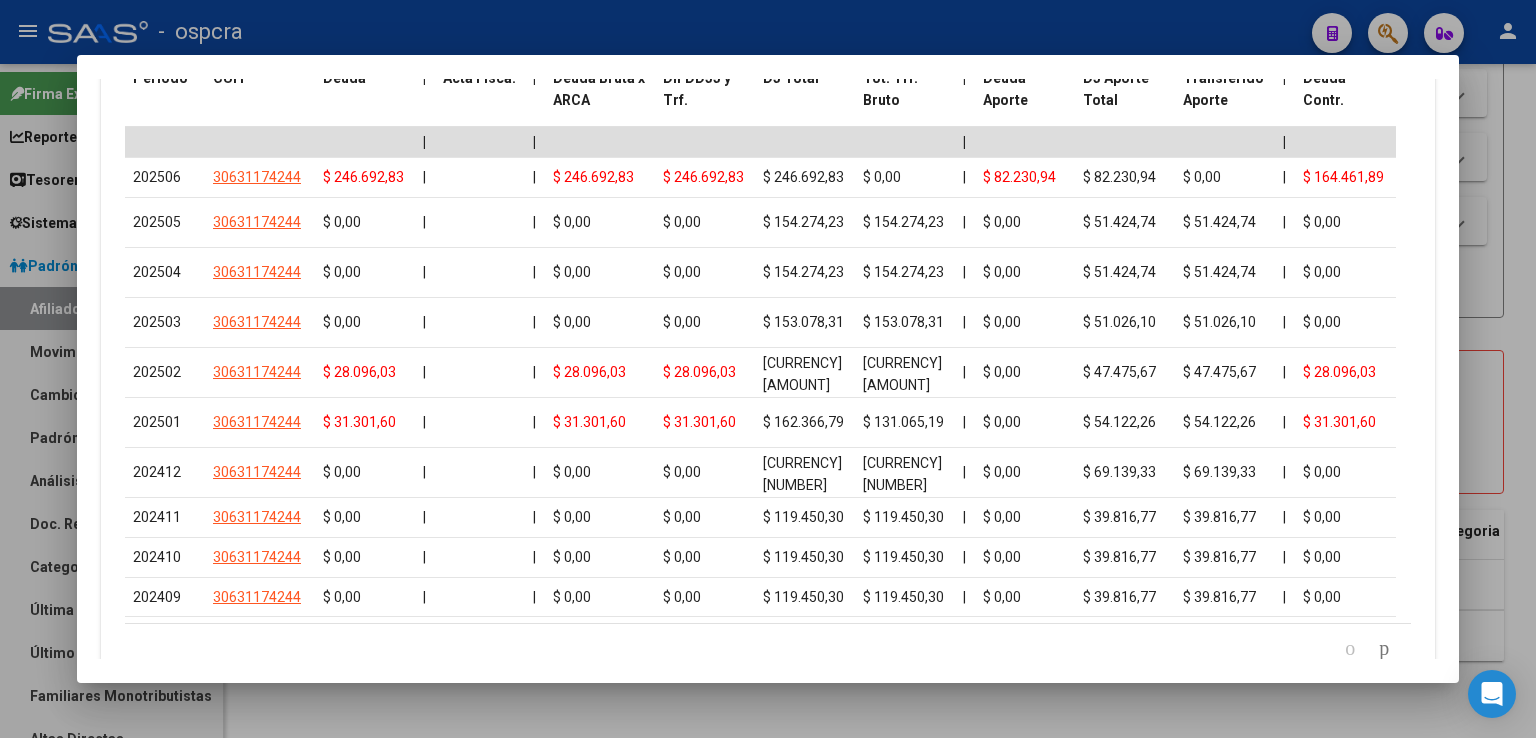 click at bounding box center [768, 369] 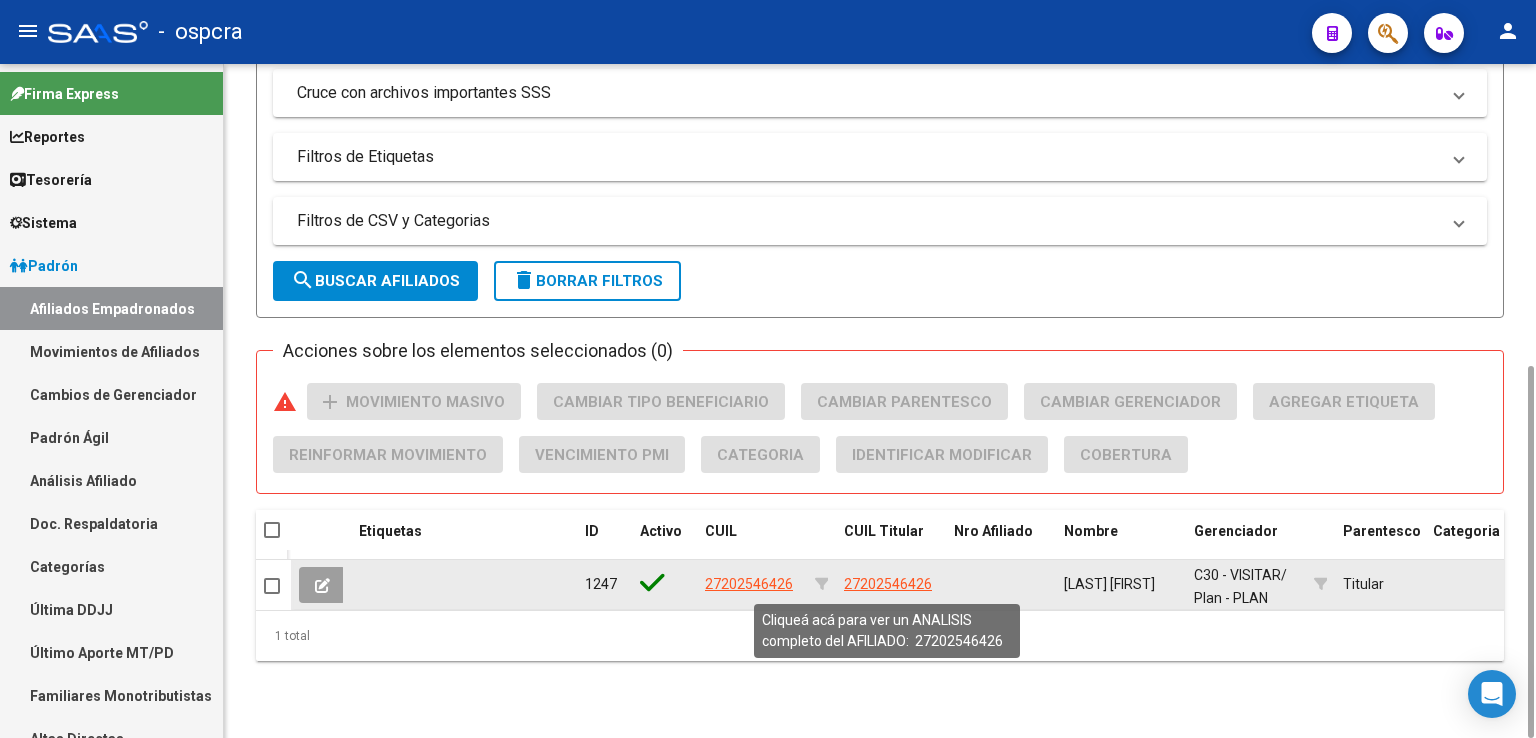 click on "27202546426" 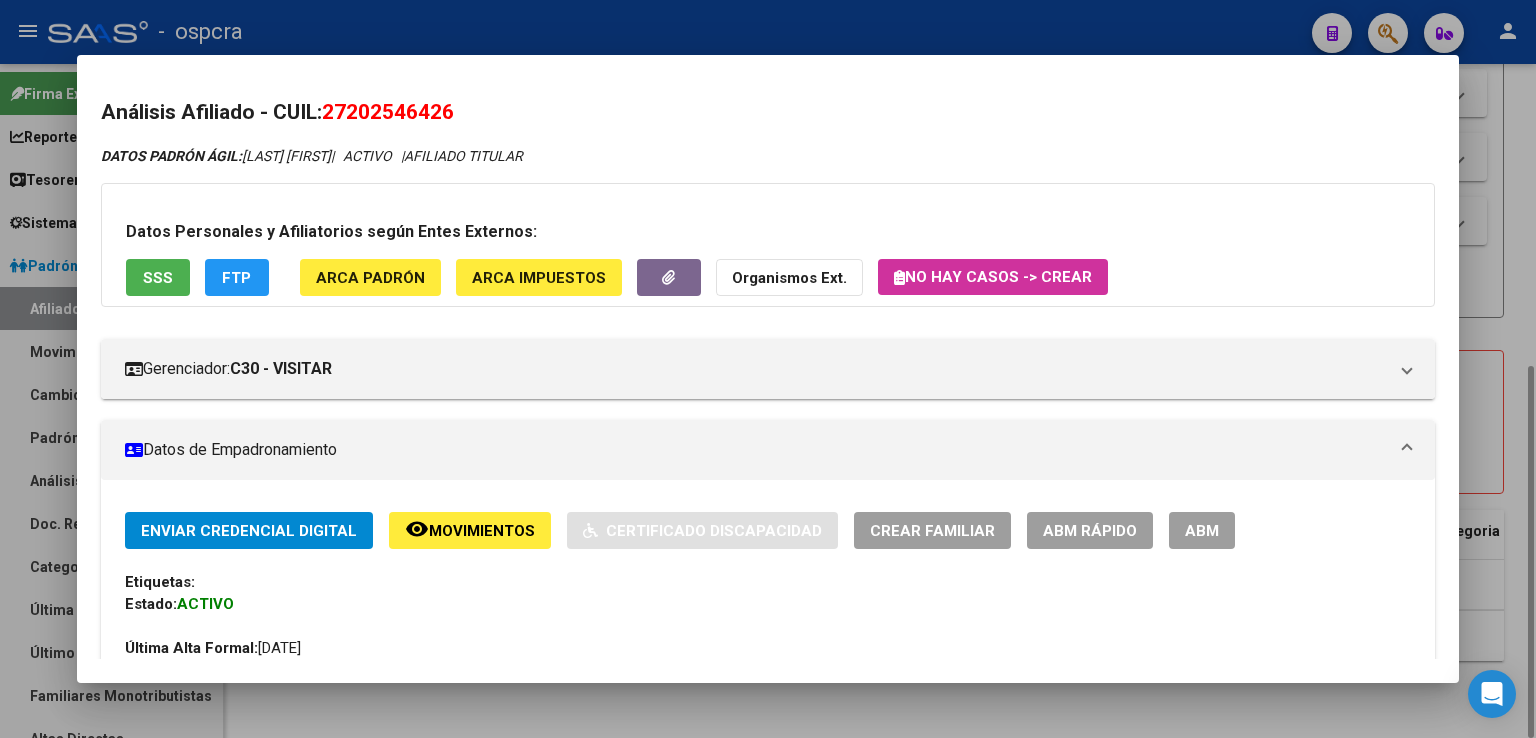 click at bounding box center [768, 369] 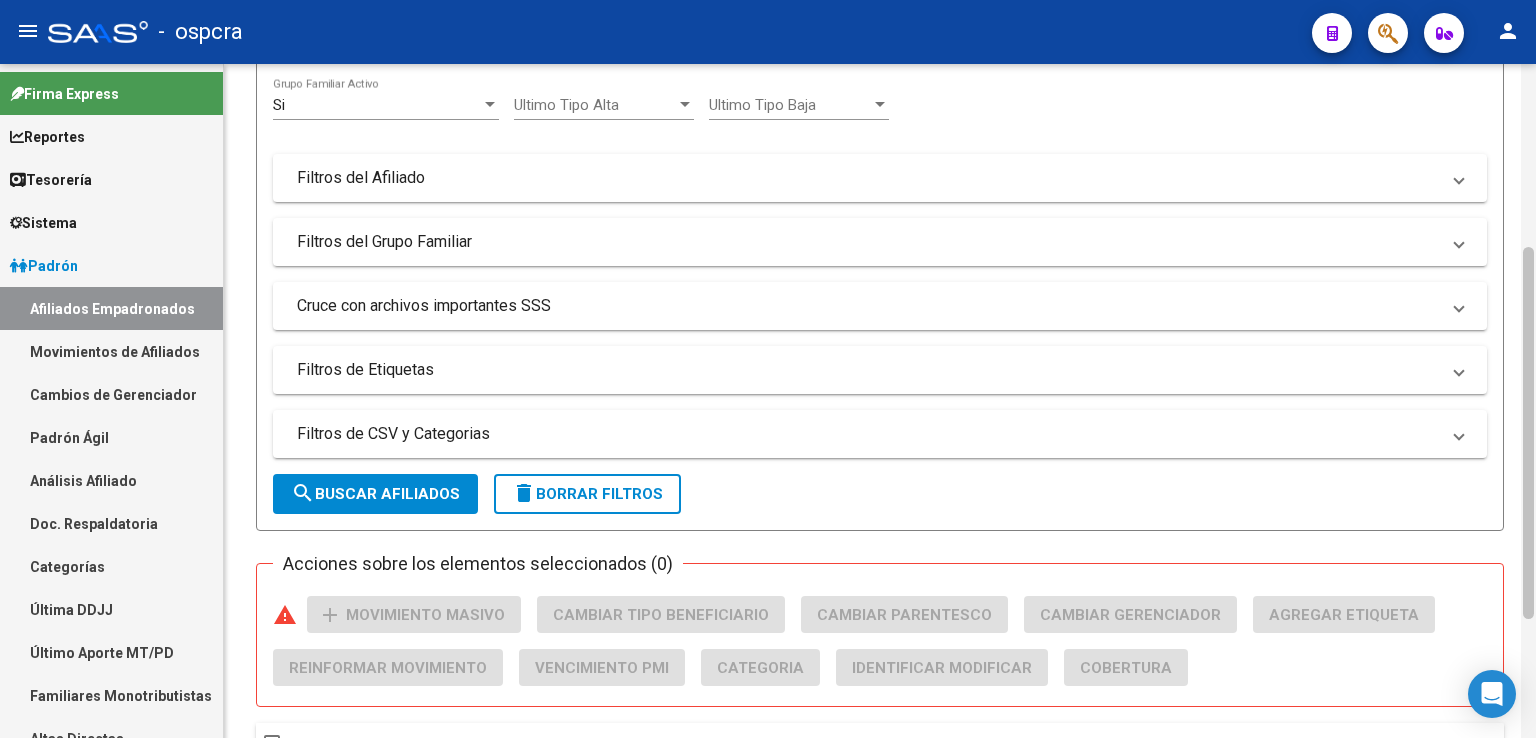 scroll, scrollTop: 192, scrollLeft: 0, axis: vertical 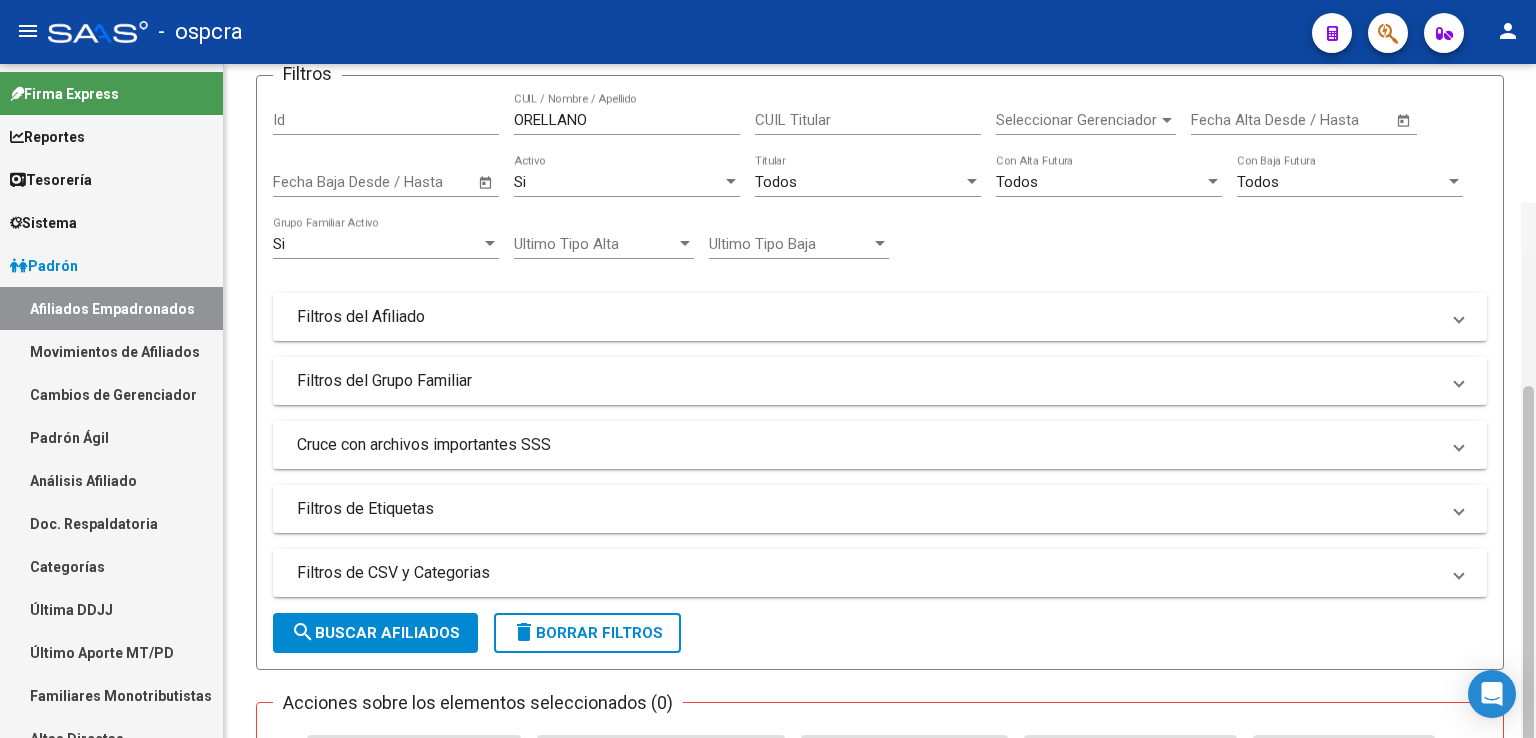 drag, startPoint x: 1528, startPoint y: 439, endPoint x: 1535, endPoint y: 244, distance: 195.1256 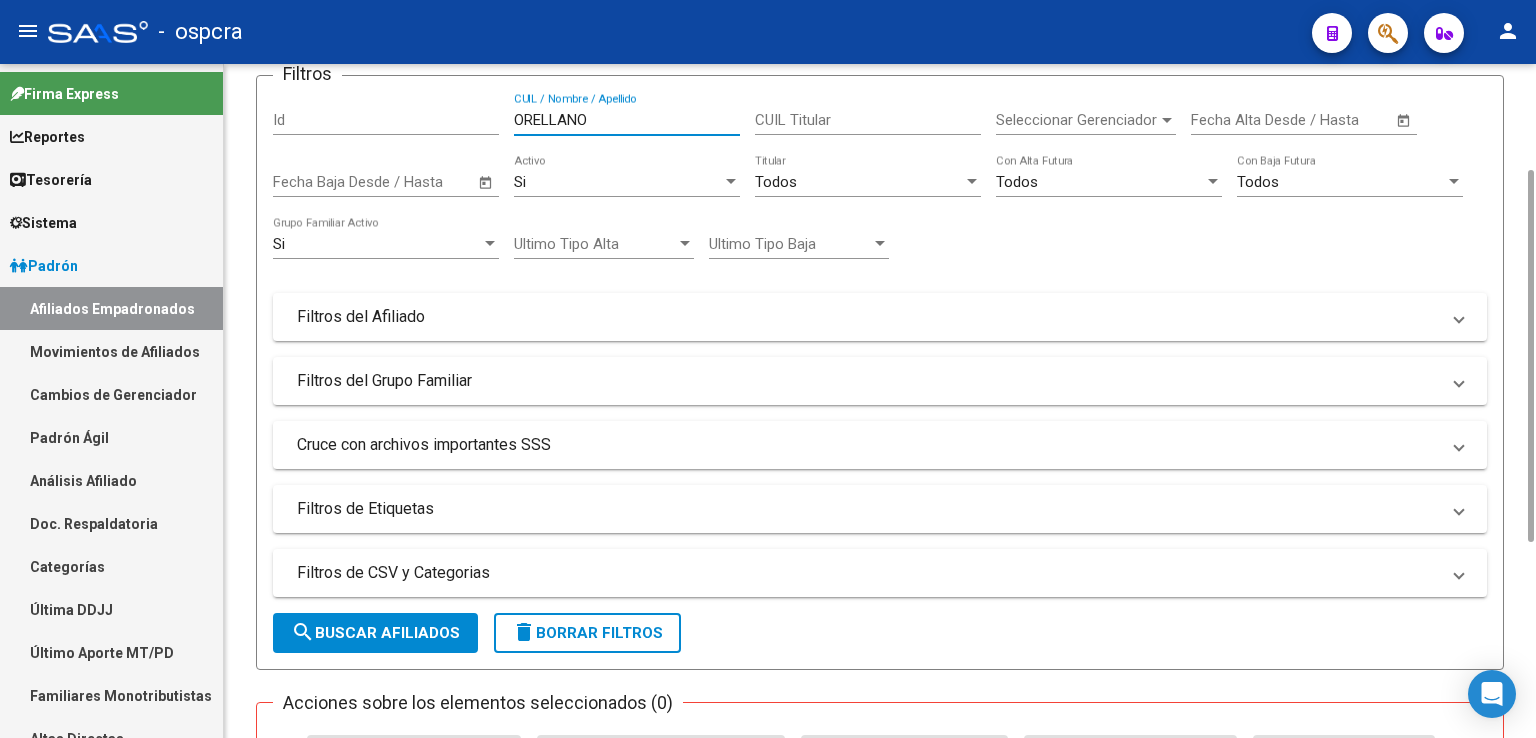 drag, startPoint x: 652, startPoint y: 115, endPoint x: 416, endPoint y: 86, distance: 237.7751 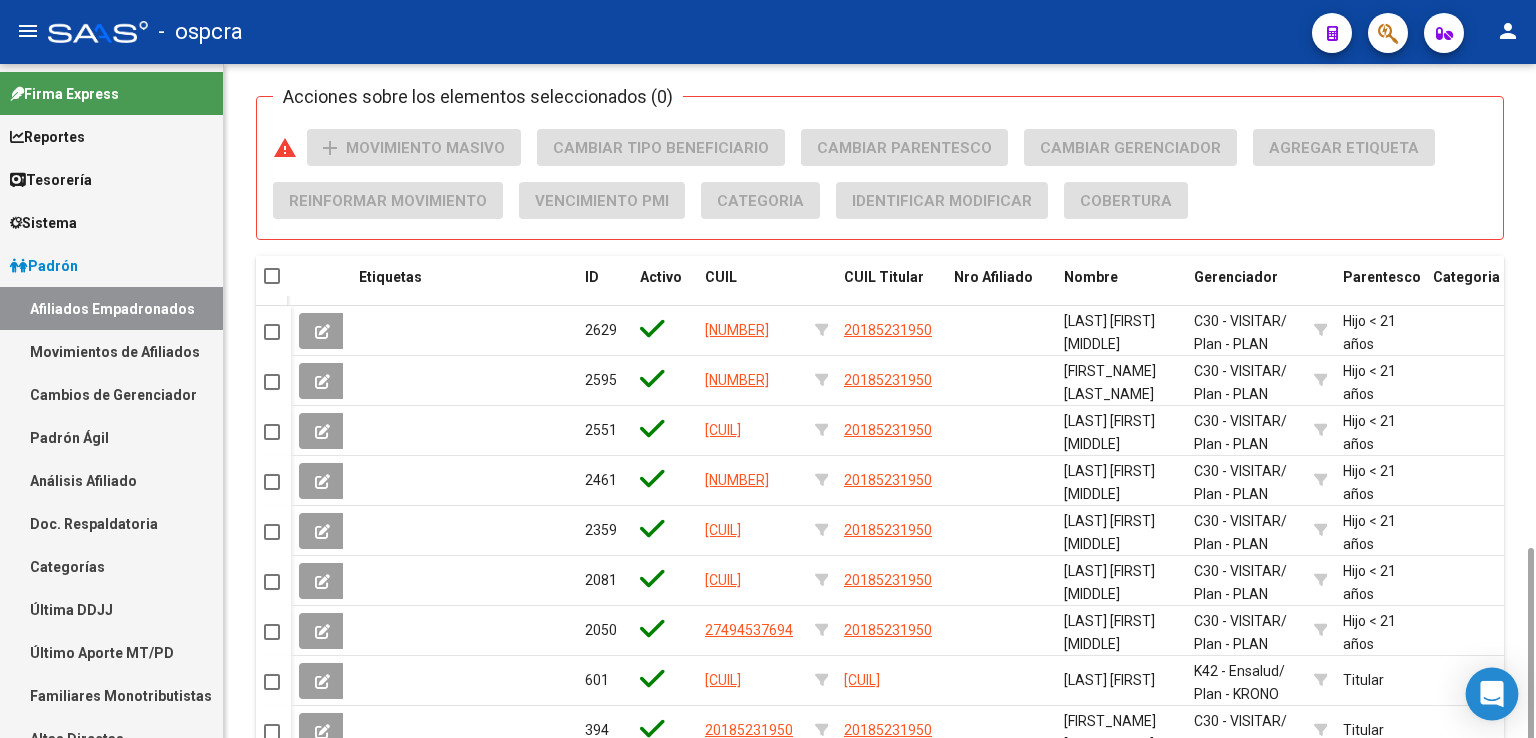 scroll, scrollTop: 915, scrollLeft: 0, axis: vertical 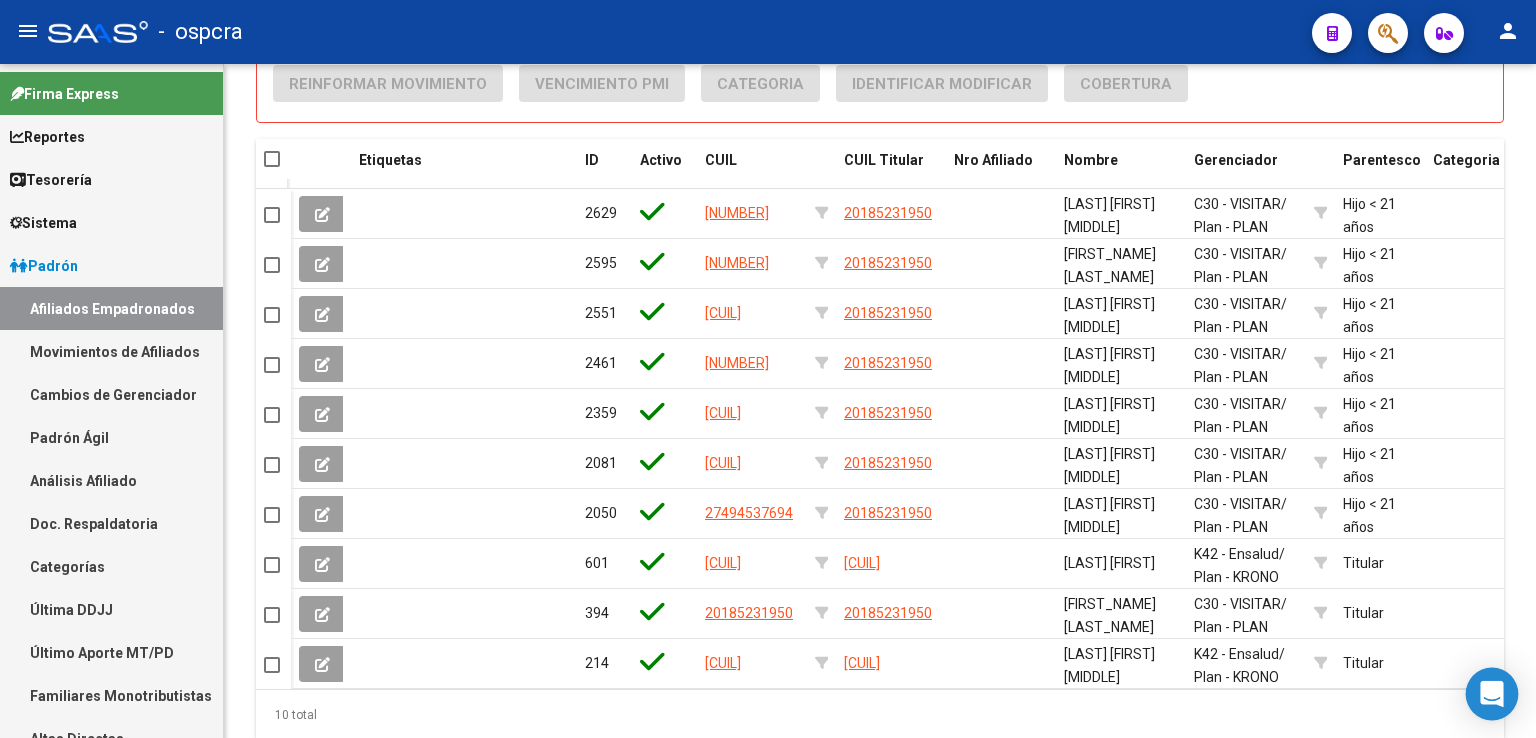 drag, startPoint x: 1527, startPoint y: 301, endPoint x: 1492, endPoint y: 702, distance: 402.52454 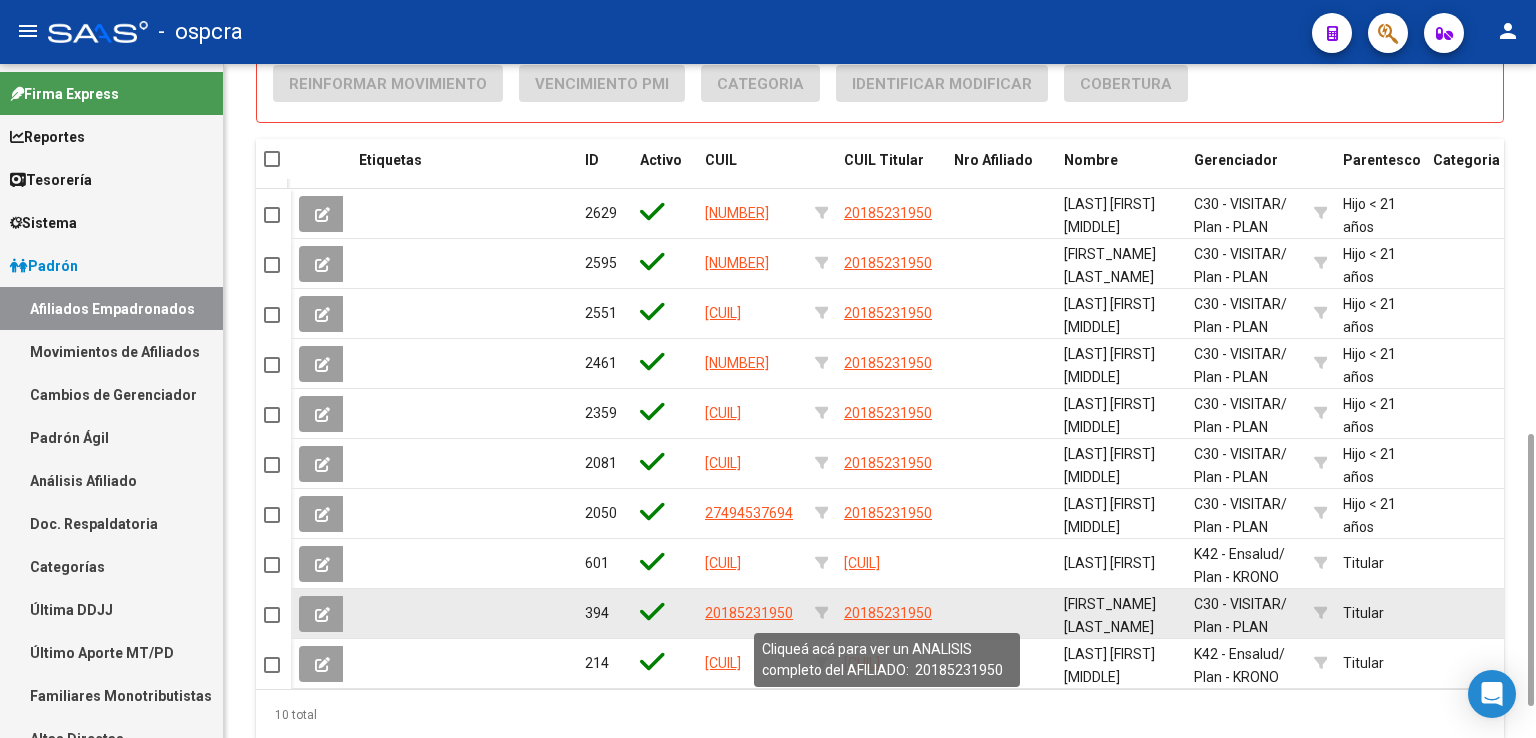 type on "[LAST]" 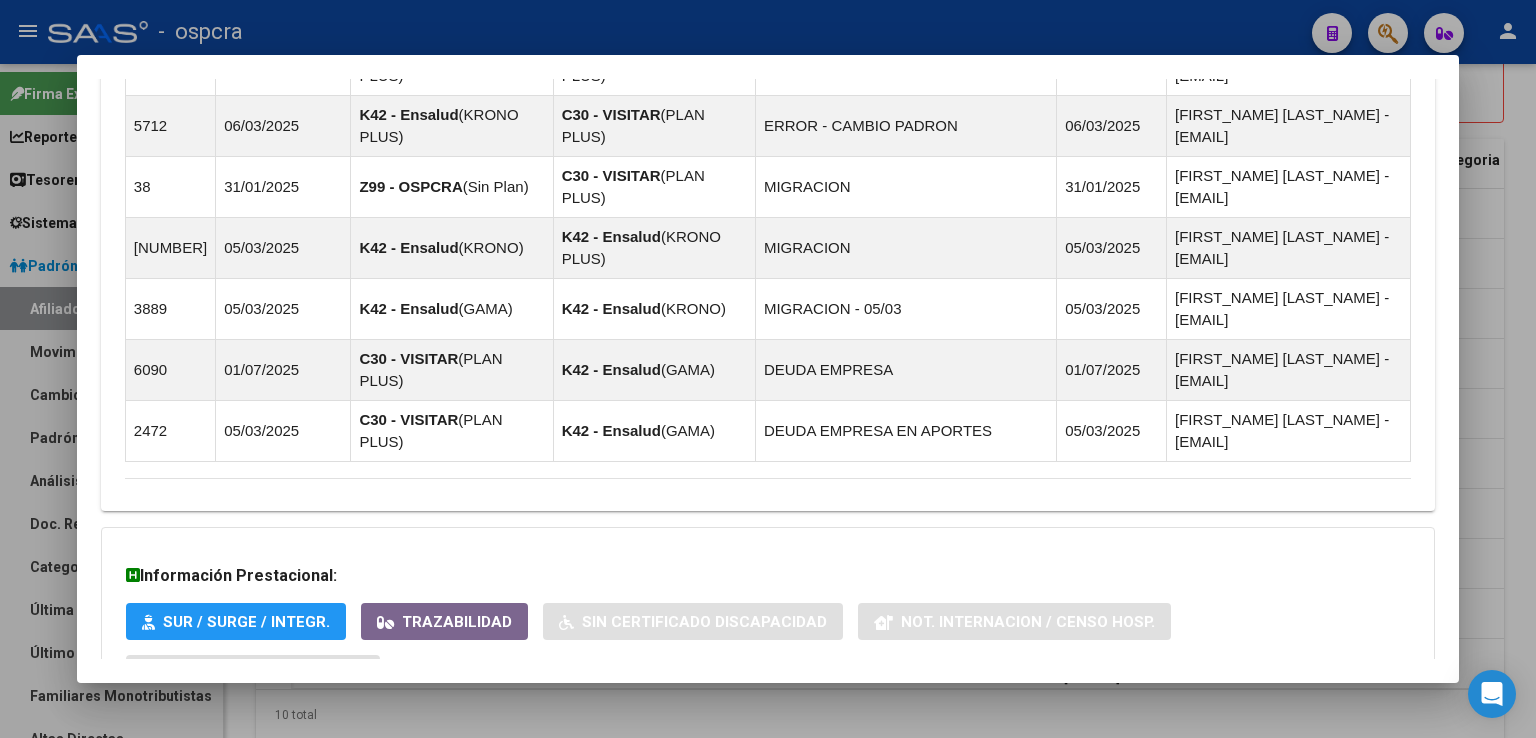 scroll, scrollTop: 1973, scrollLeft: 0, axis: vertical 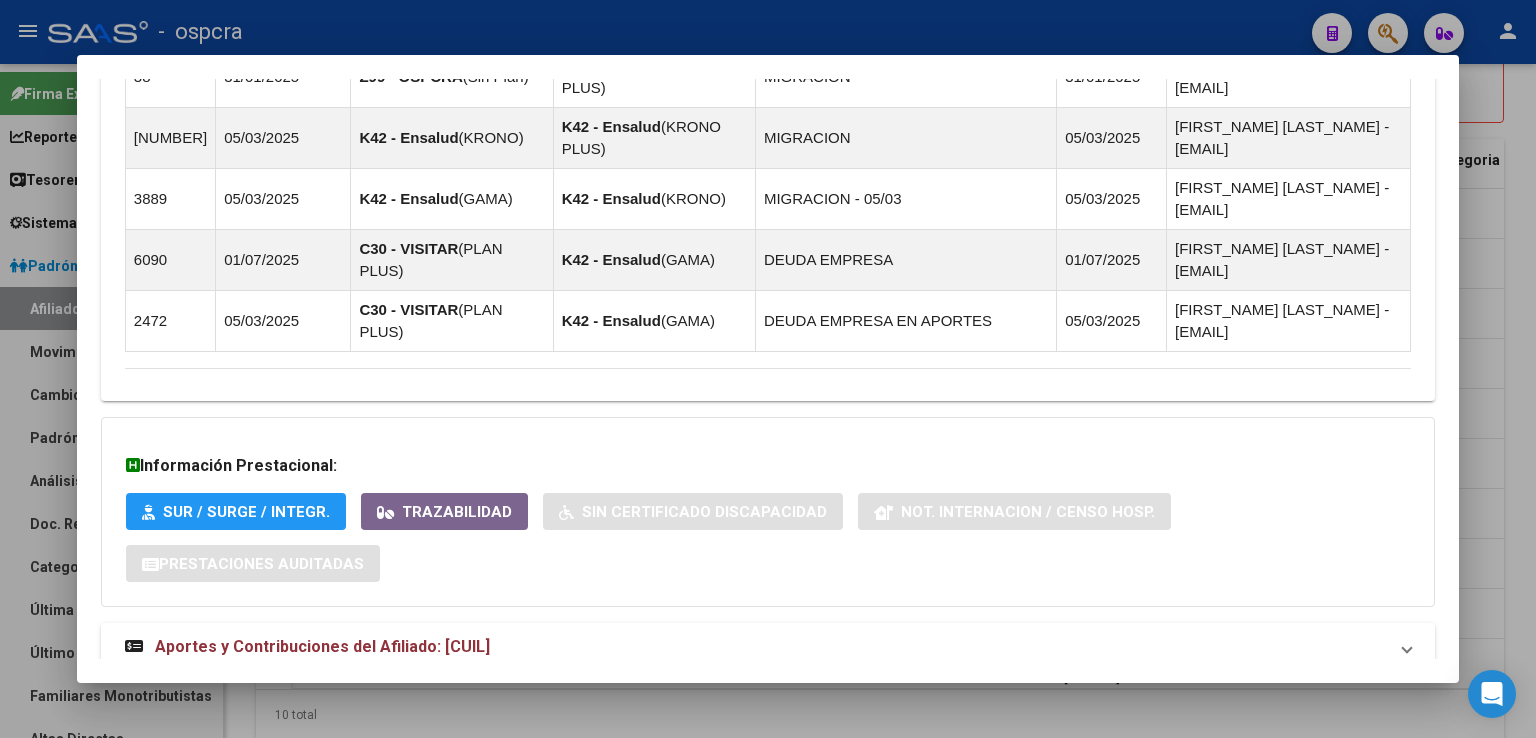 click on "Aportes y Contribuciones del Afiliado: [CUIL]" at bounding box center [322, 646] 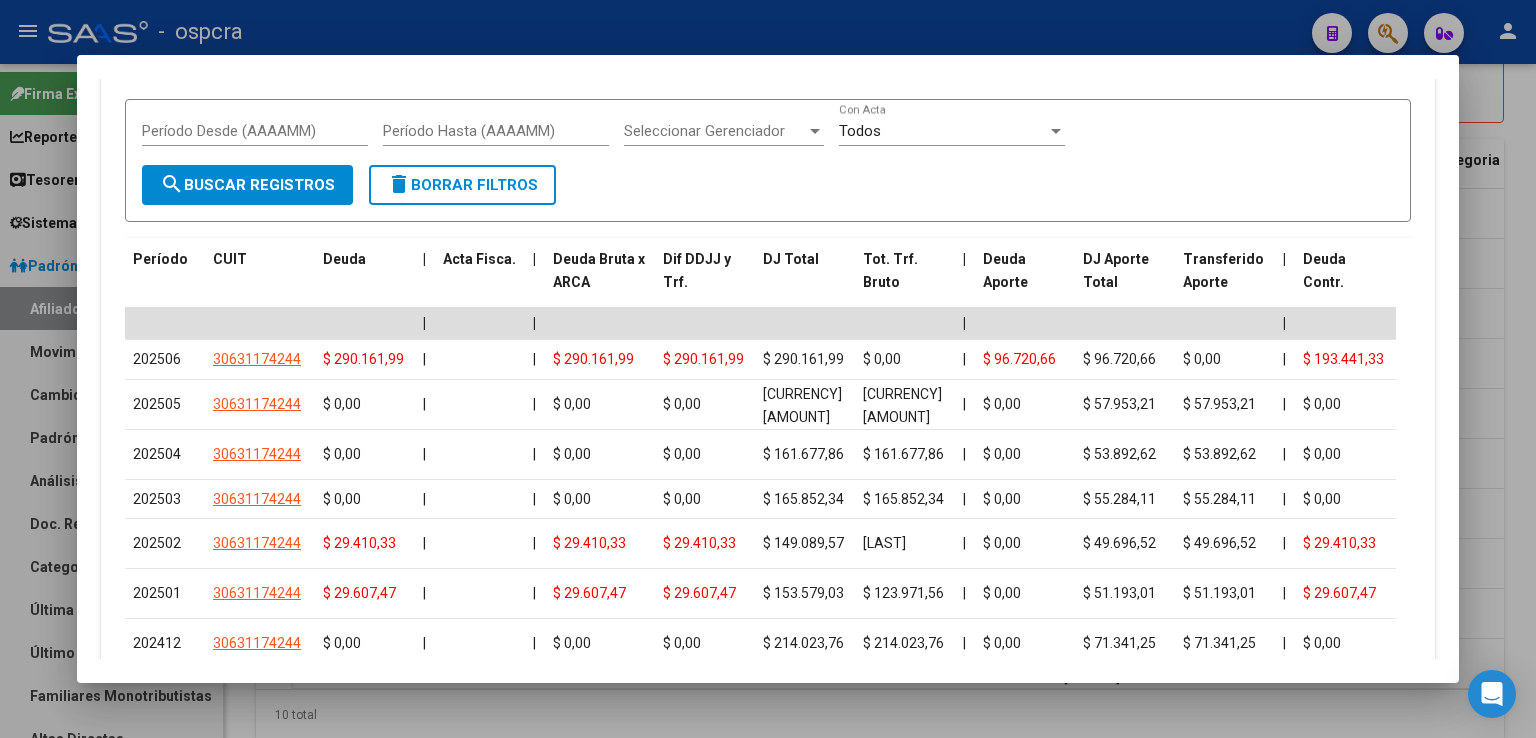 scroll, scrollTop: 2908, scrollLeft: 0, axis: vertical 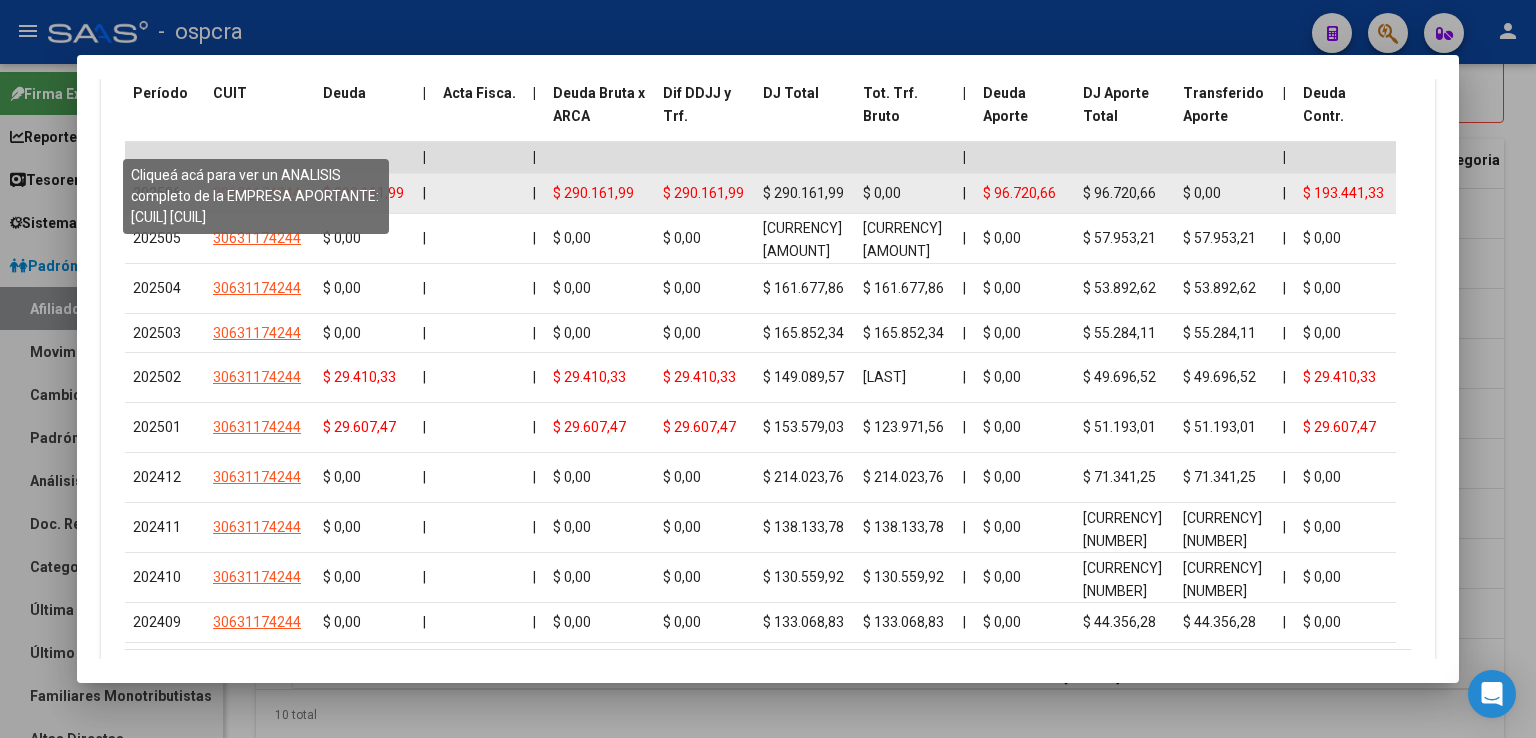 click on "30631174244" 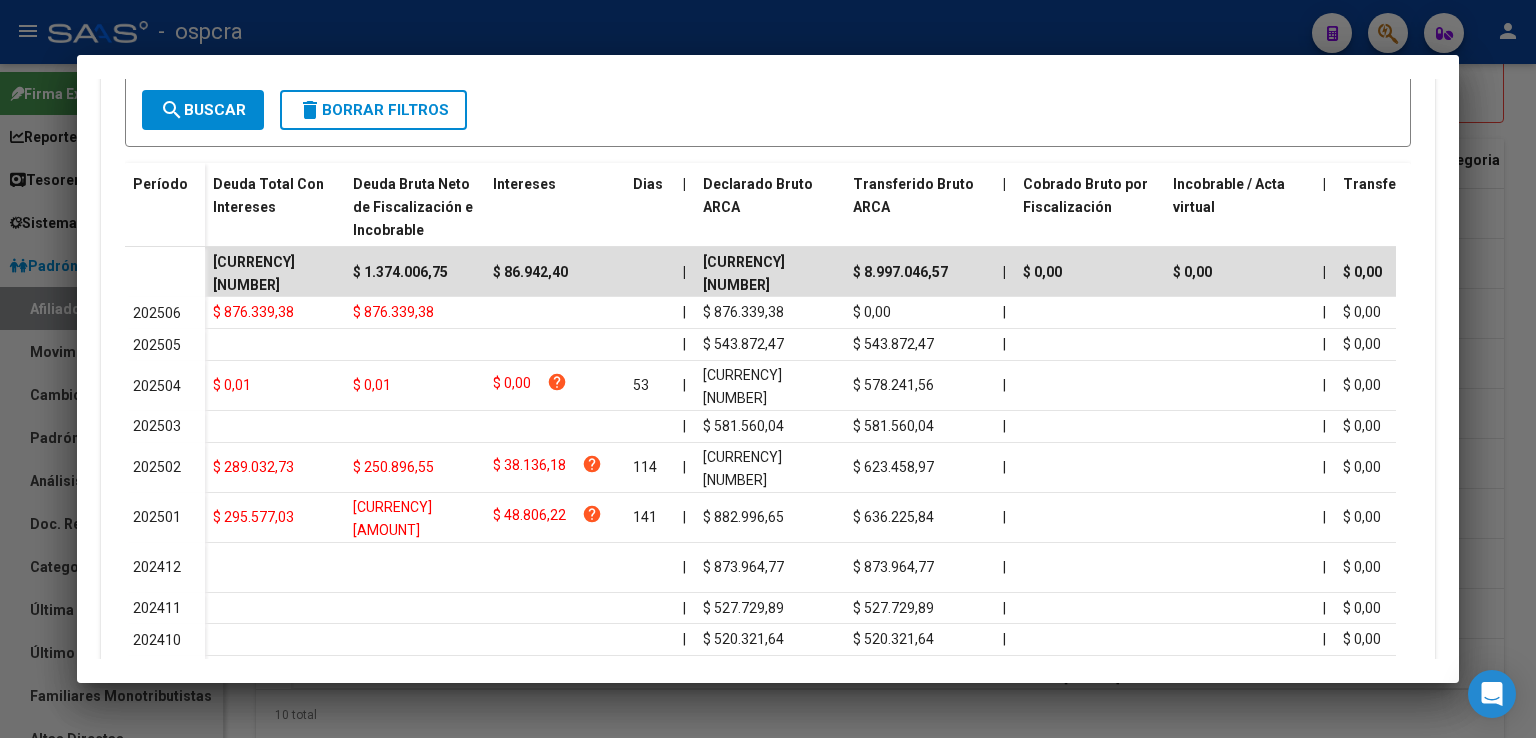 scroll, scrollTop: 463, scrollLeft: 0, axis: vertical 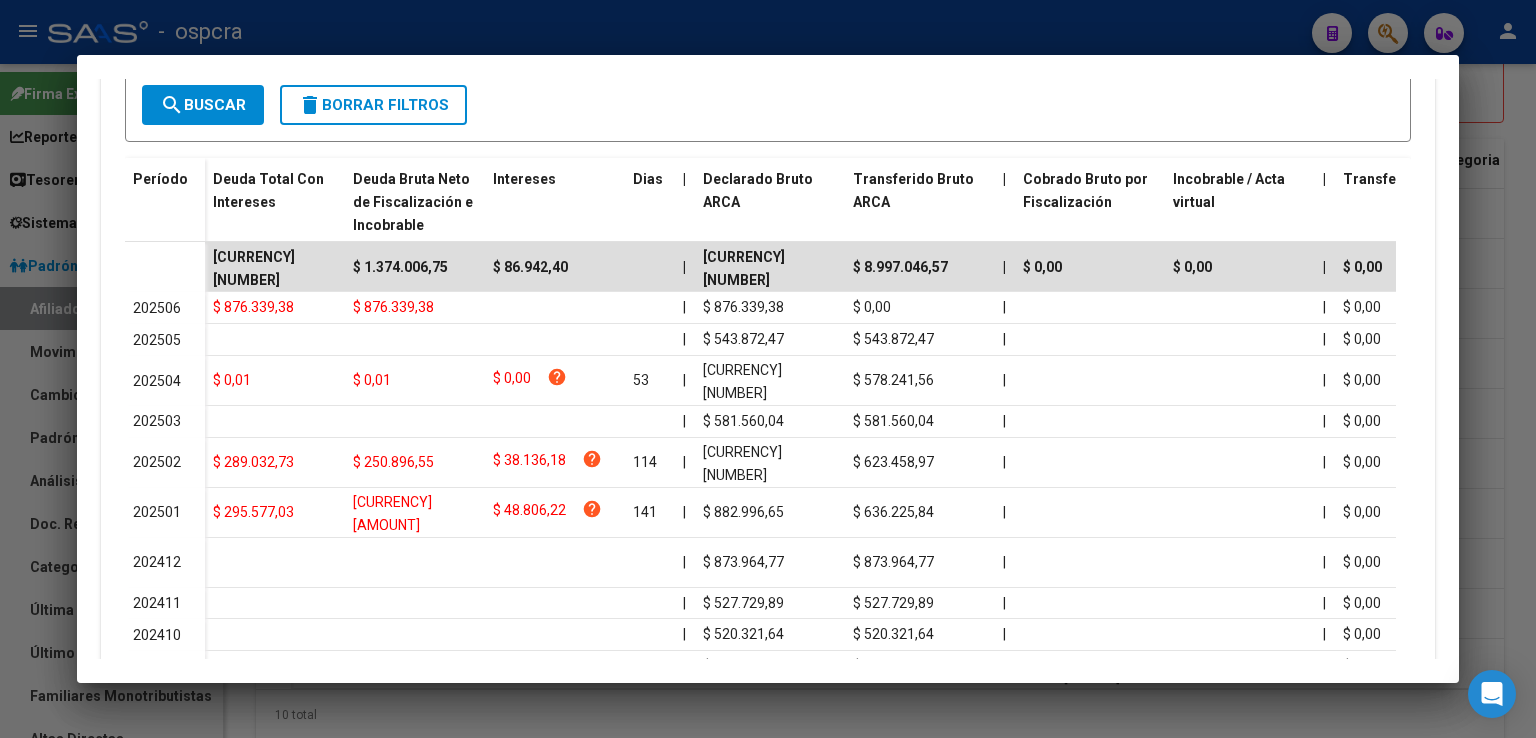 click at bounding box center (768, 369) 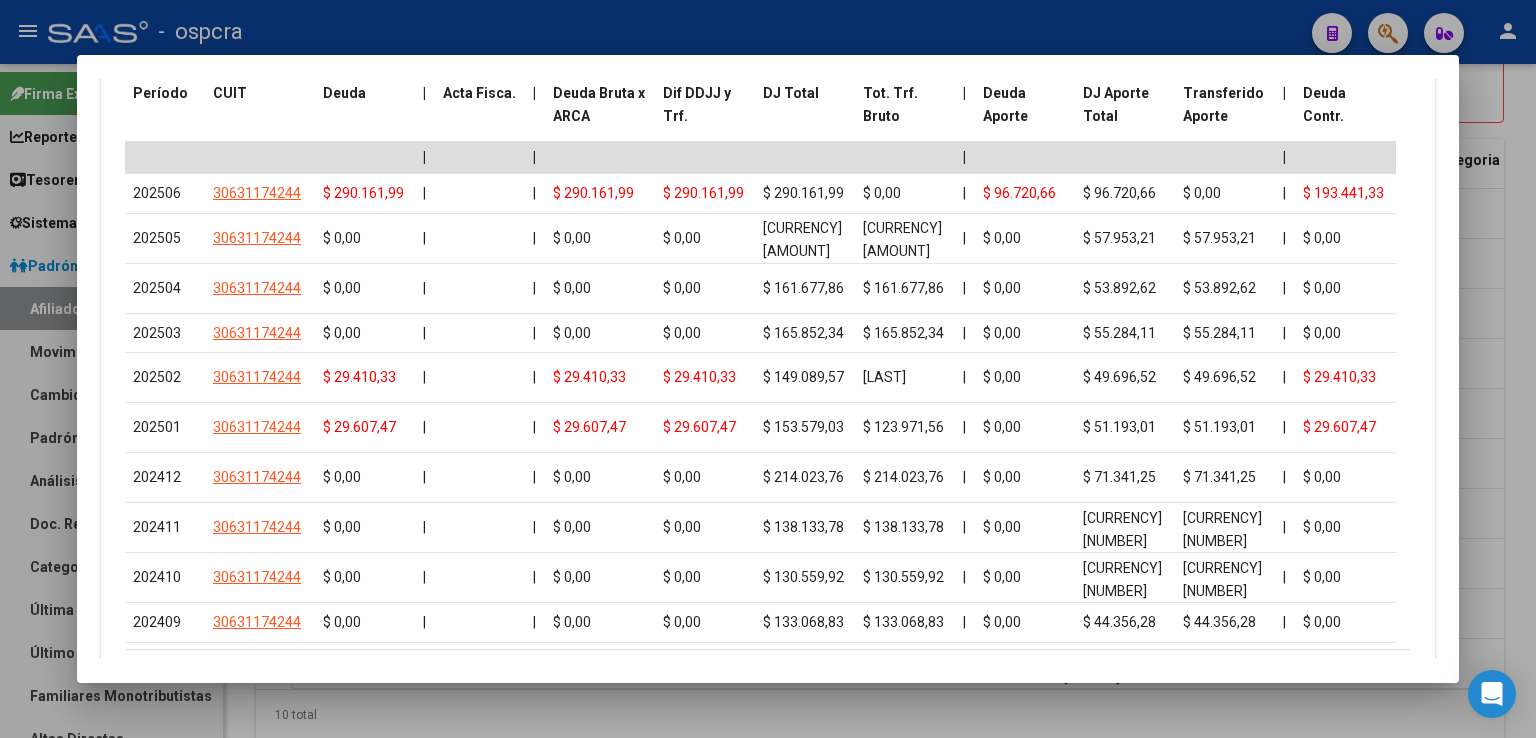 click at bounding box center [768, 369] 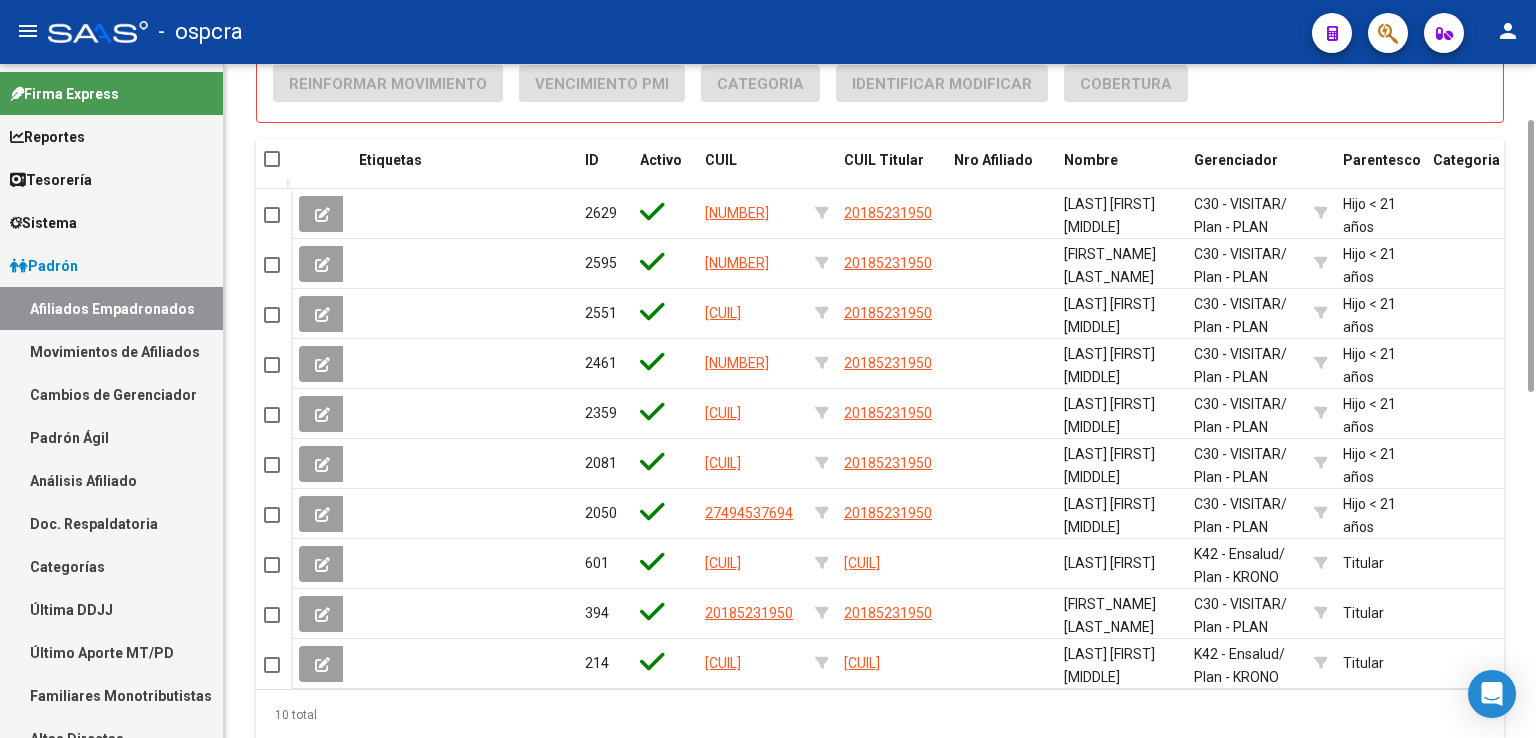 scroll, scrollTop: 0, scrollLeft: 0, axis: both 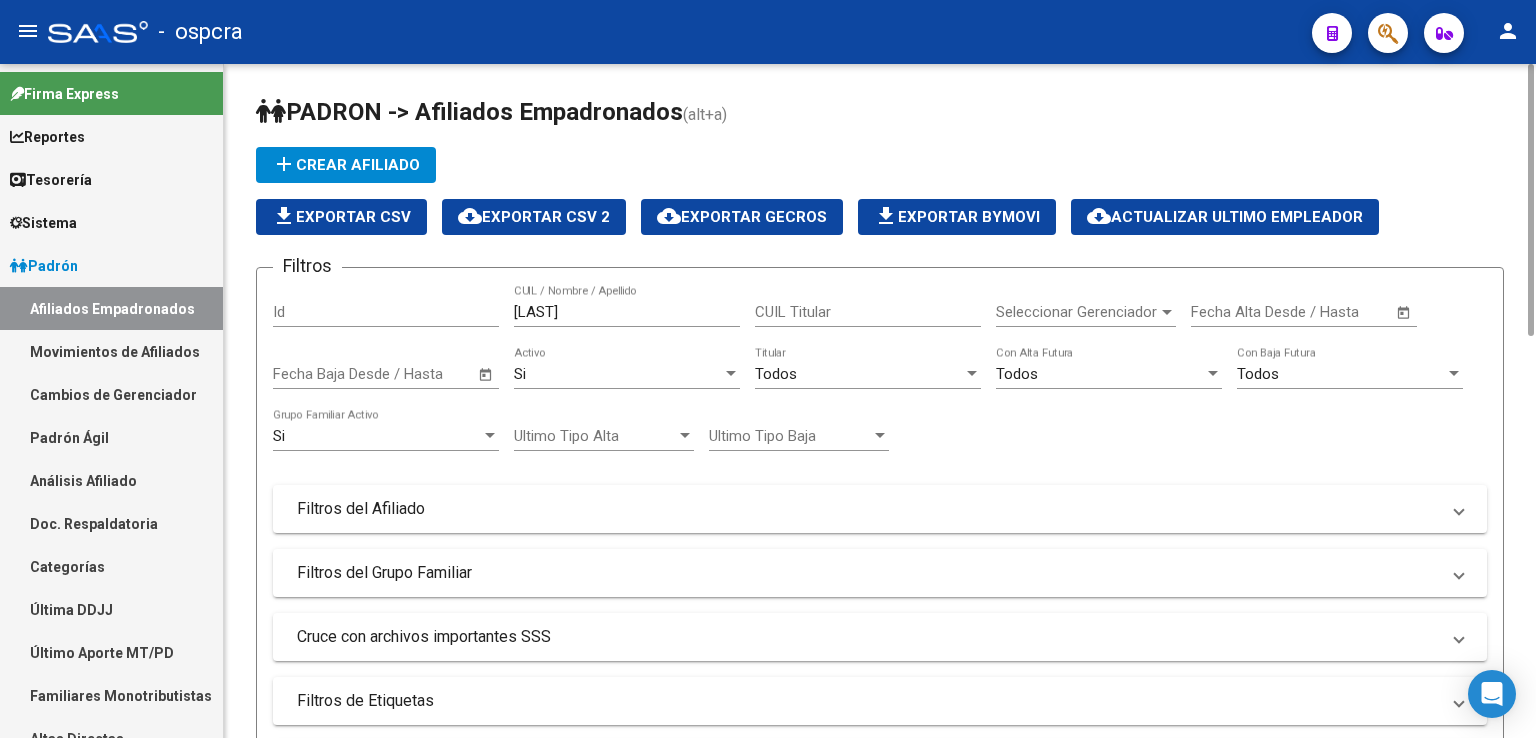 drag, startPoint x: 1448, startPoint y: 426, endPoint x: 1535, endPoint y: -19, distance: 453.42474 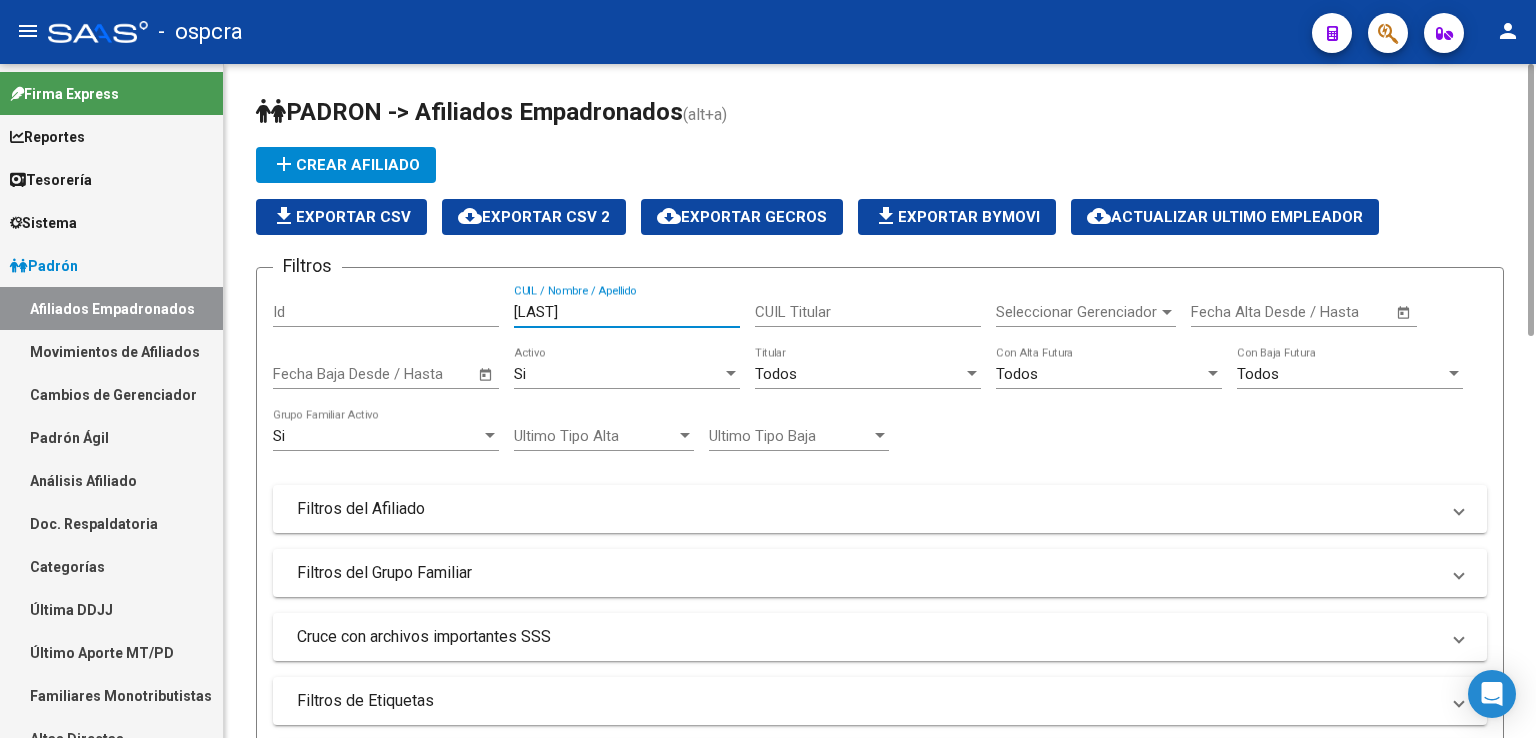 drag, startPoint x: 578, startPoint y: 302, endPoint x: 404, endPoint y: 272, distance: 176.56726 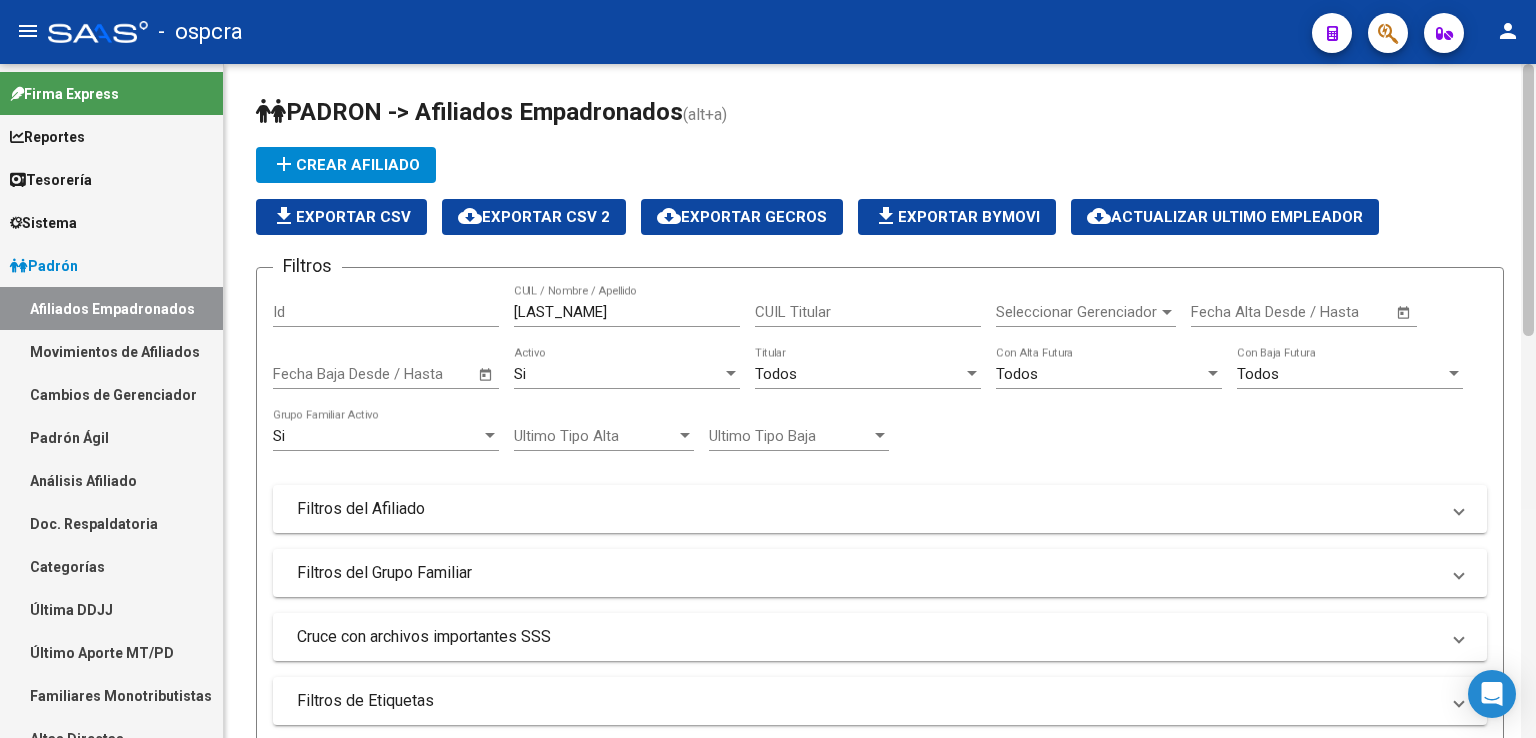 drag, startPoint x: 1512, startPoint y: 232, endPoint x: 1535, endPoint y: 412, distance: 181.4635 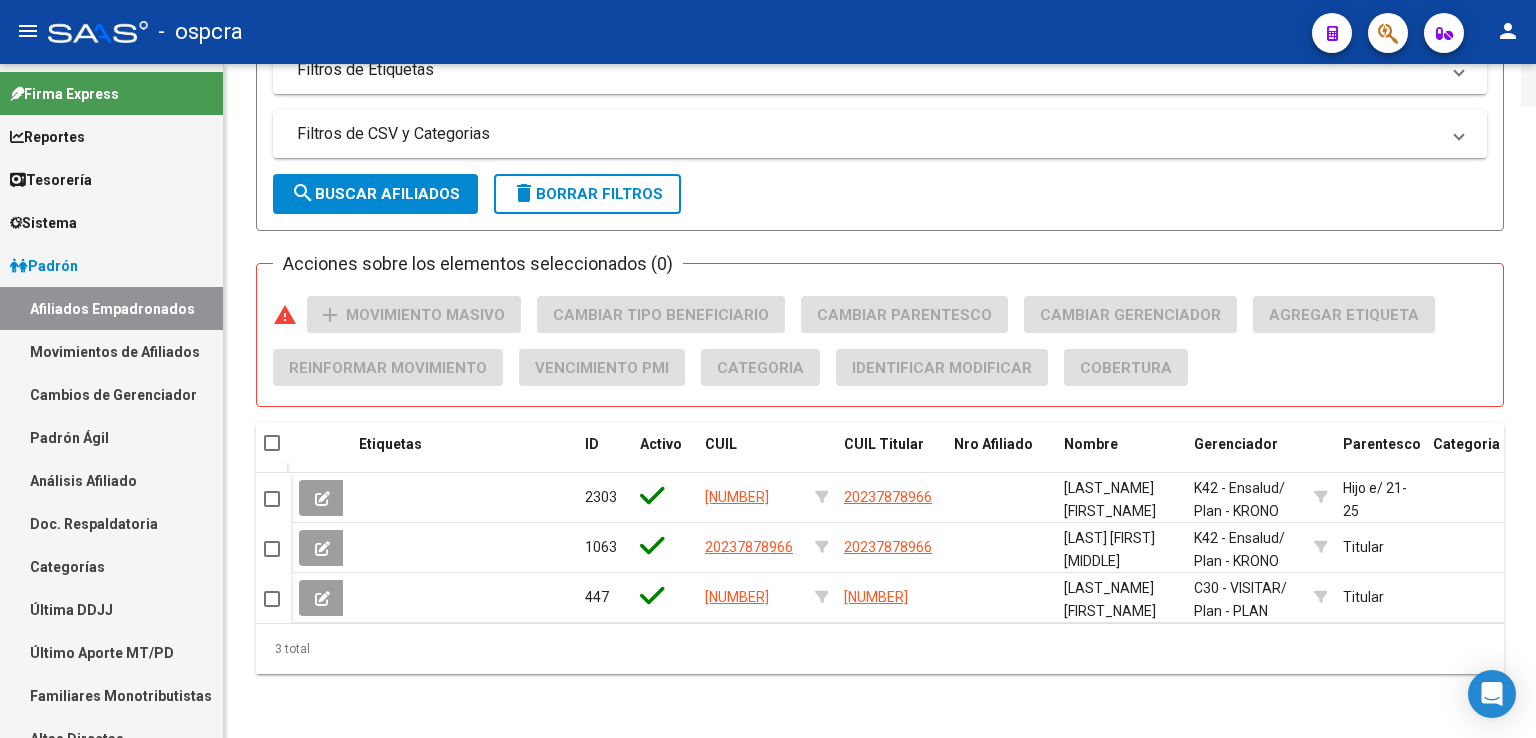 click 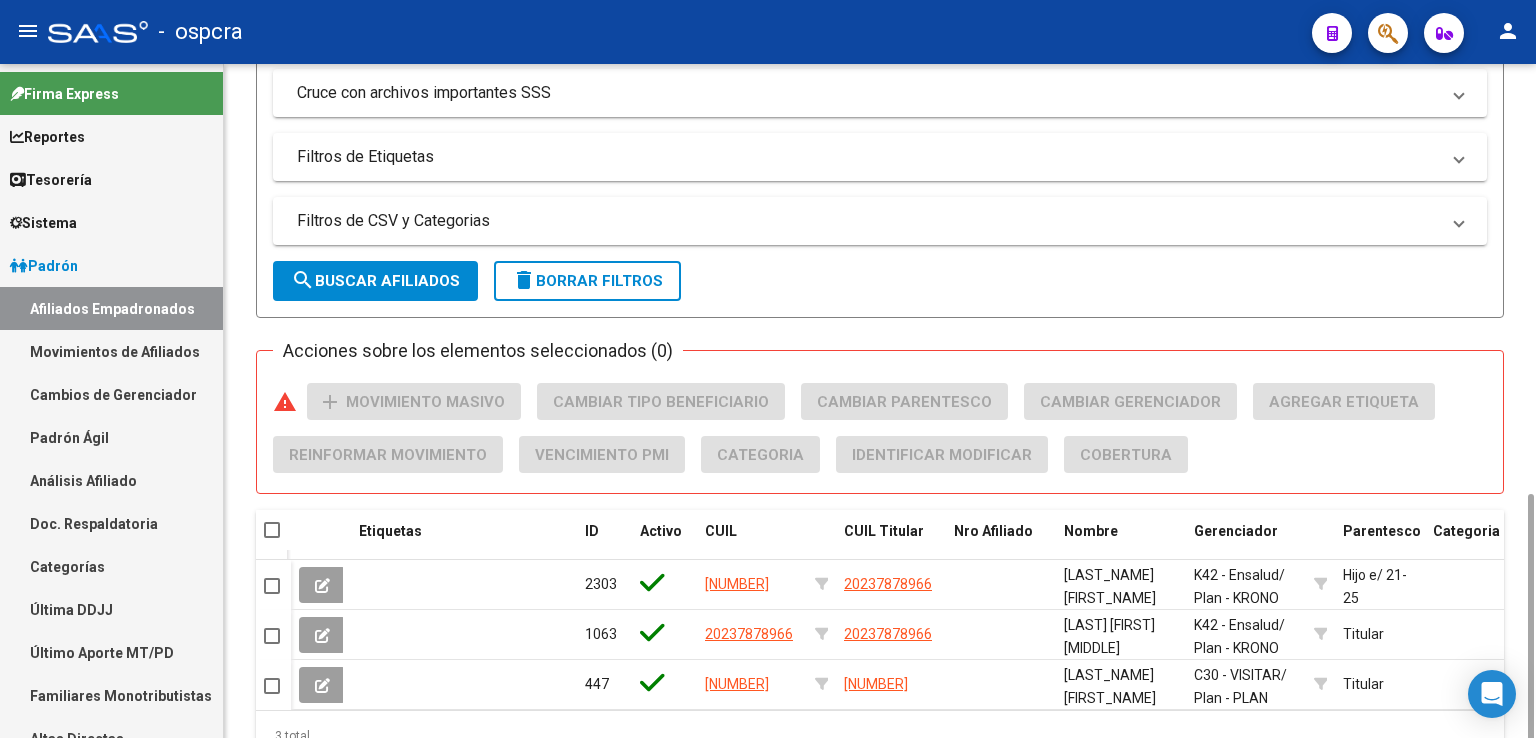 scroll, scrollTop: 644, scrollLeft: 0, axis: vertical 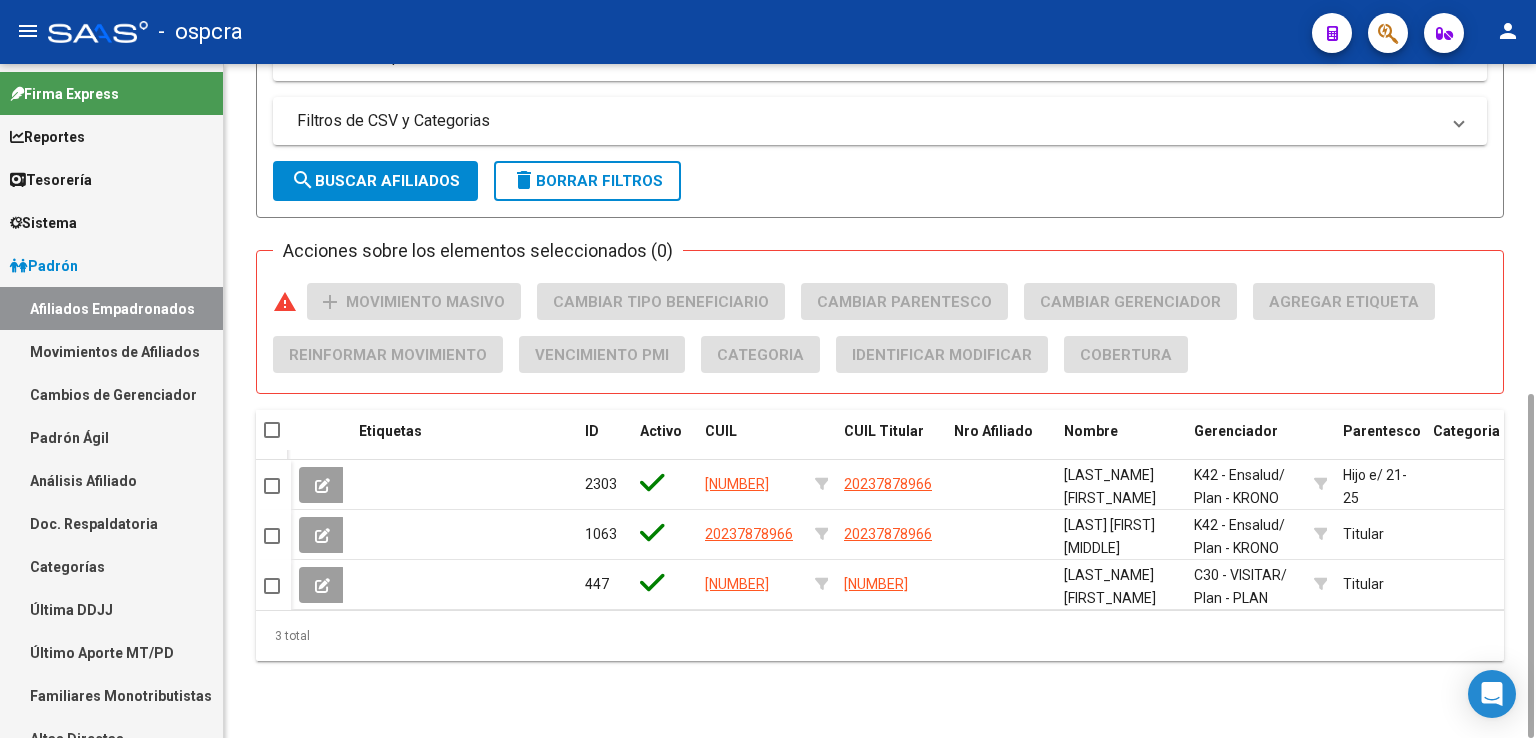 drag, startPoint x: 1533, startPoint y: 323, endPoint x: 1506, endPoint y: 663, distance: 341.07037 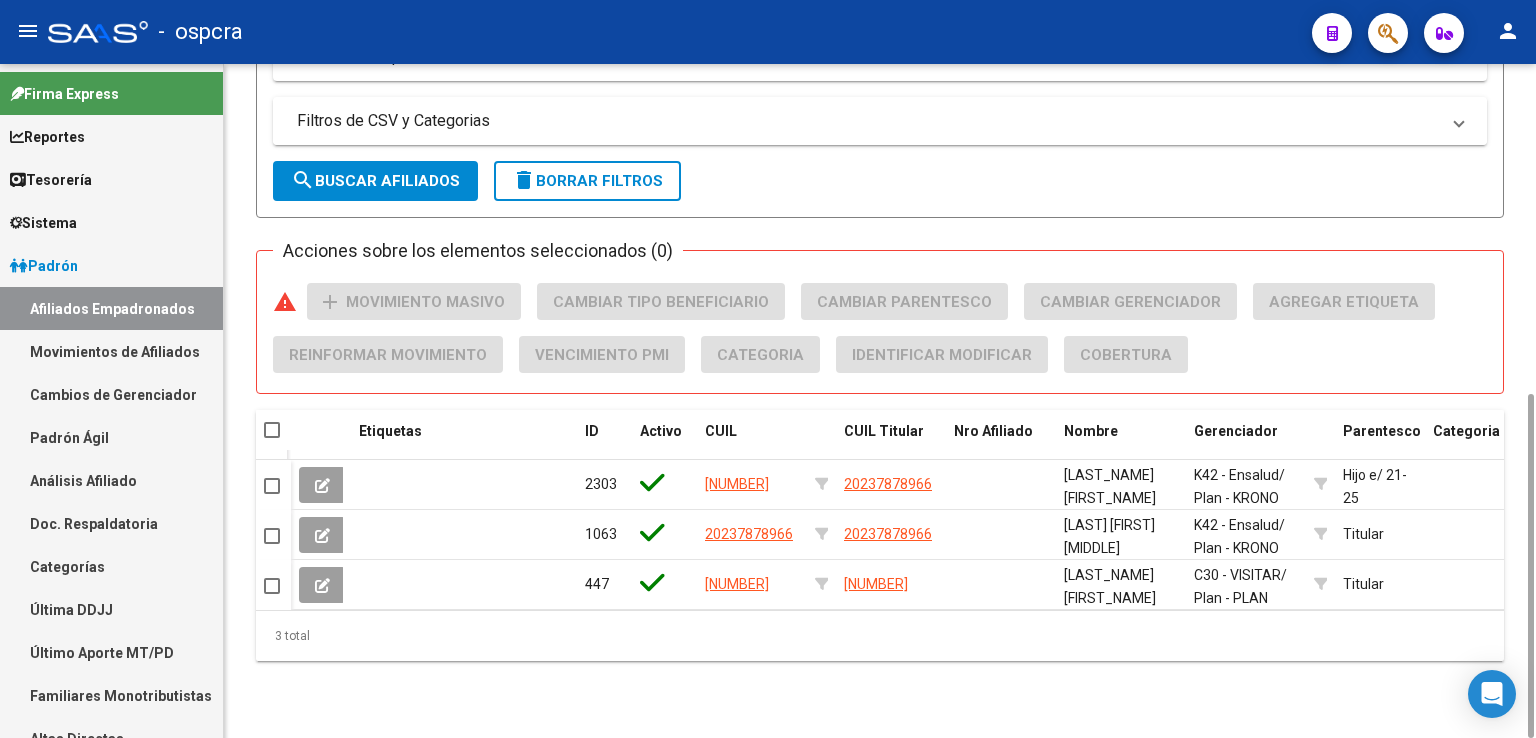 click on "Filtros de CSV y Categorias" at bounding box center (880, 121) 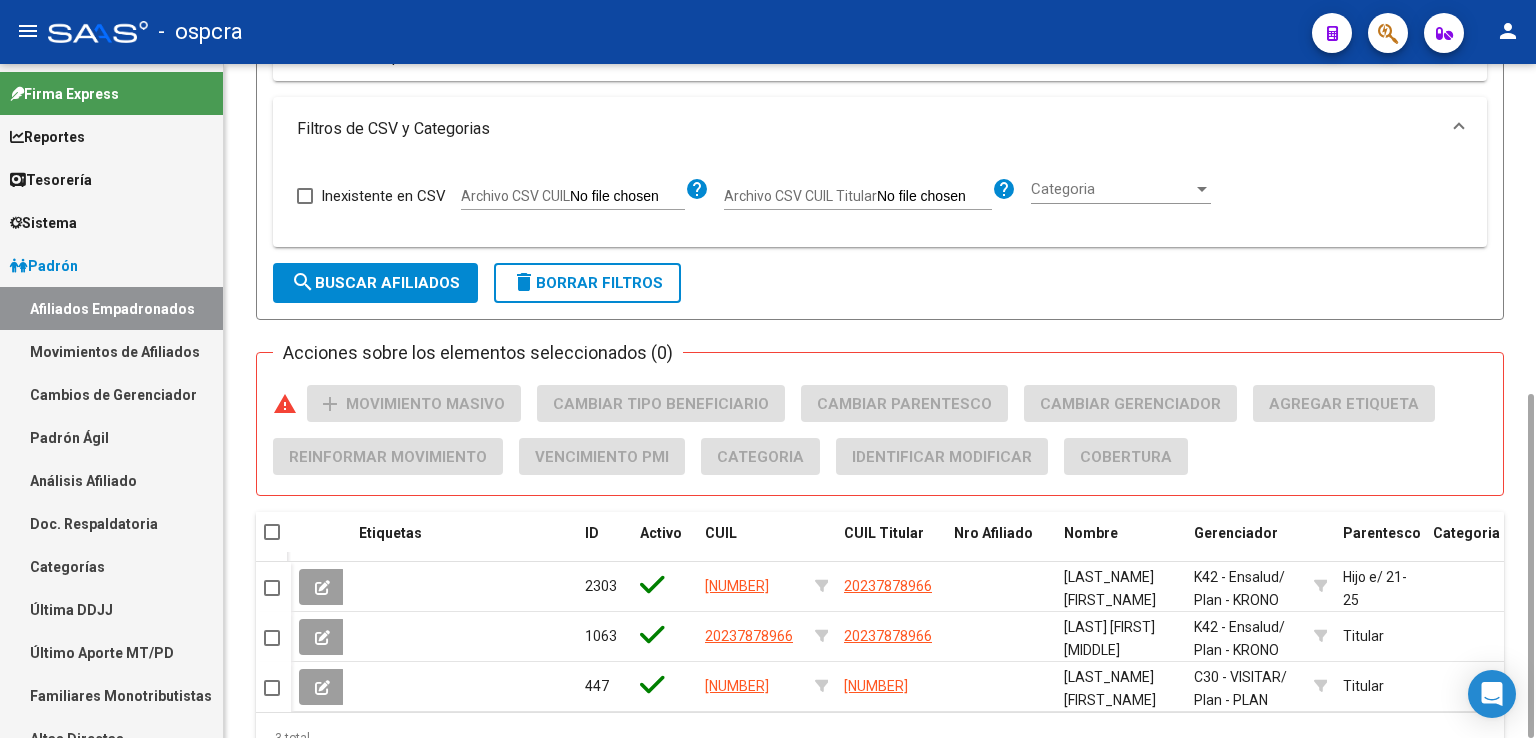 click on "Filtros Id [LAST] CUIL / Nombre / Apellido CUIL Titular Seleccionar Gerenciador Seleccionar Gerenciador Start date – Fecha Alta Desde / Hasta Start date – Fecha Baja Desde / Hasta Si  Activo Todos  Titular Todos  Con Alta Futura Todos  Con Baja Futura Si  Grupo Familiar Activo Ultimo Tipo Alta Ultimo Tipo Alta Ultimo Tipo Baja Ultimo Tipo Baja  Filtros del Afiliado  Edades Edades Sexo Sexo Discapacitado Discapacitado Nacionalidad Nacionalidad Provincia Provincia Estado Civil Estado Civil Start date – Fecha Nacimiento Desde / Hasta Todos  Tiene PMI Todos  Certificado Estudio Codigo Postal Localidad  Filtros del Grupo Familiar  Tipo Beneficiario Titular Tipo Beneficiario Titular Situacion Revista Titular Situacion Revista Titular CUIT Empleador Seleccionar Cobertura Seleccionar Cobertura  Cruce con archivos importantes SSS     Informado en Novedad SSS     Informado en Padron Desempleo SSS     No existentes en el padrón que entrega la SSS     Informado en Novedades Rechazadas          Diabetes" 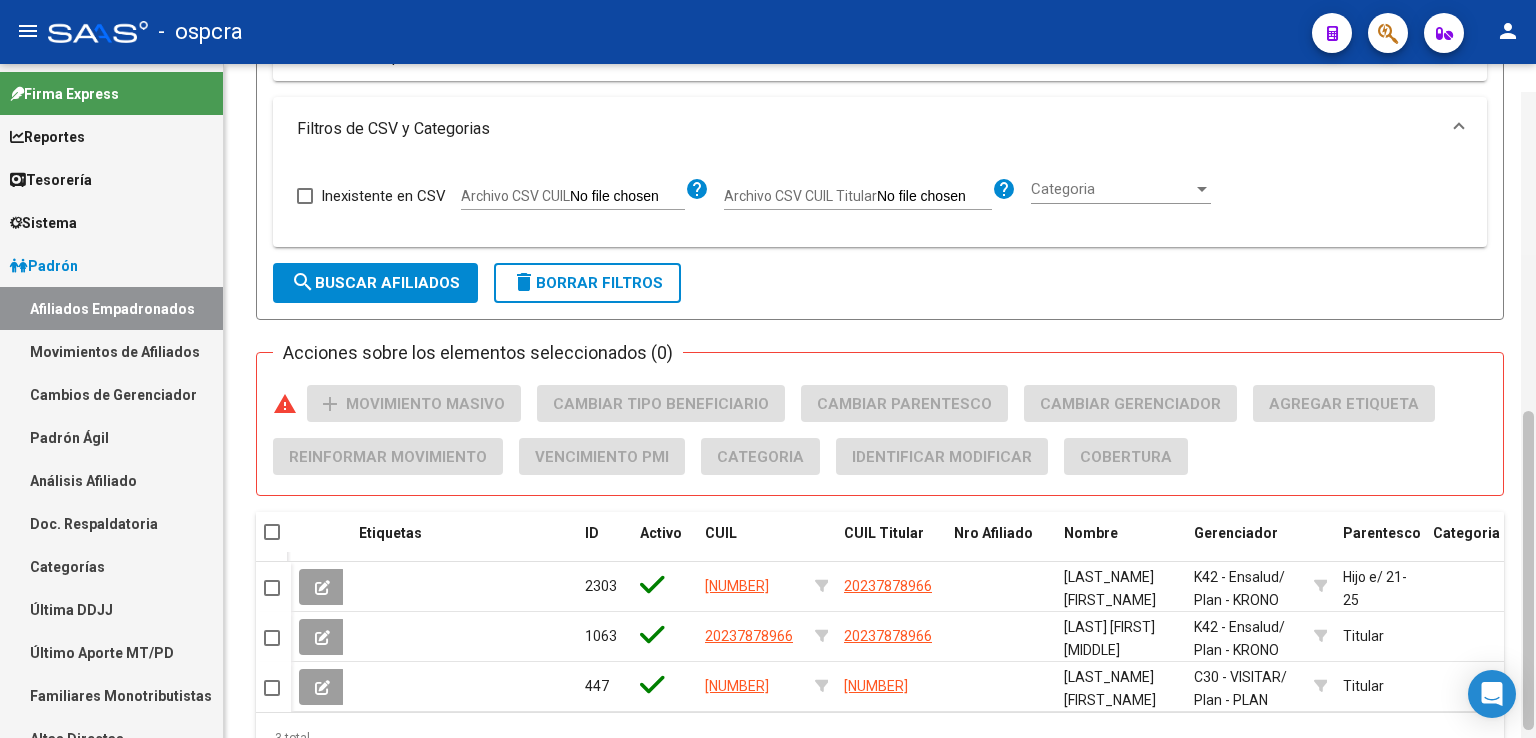 scroll, scrollTop: 746, scrollLeft: 0, axis: vertical 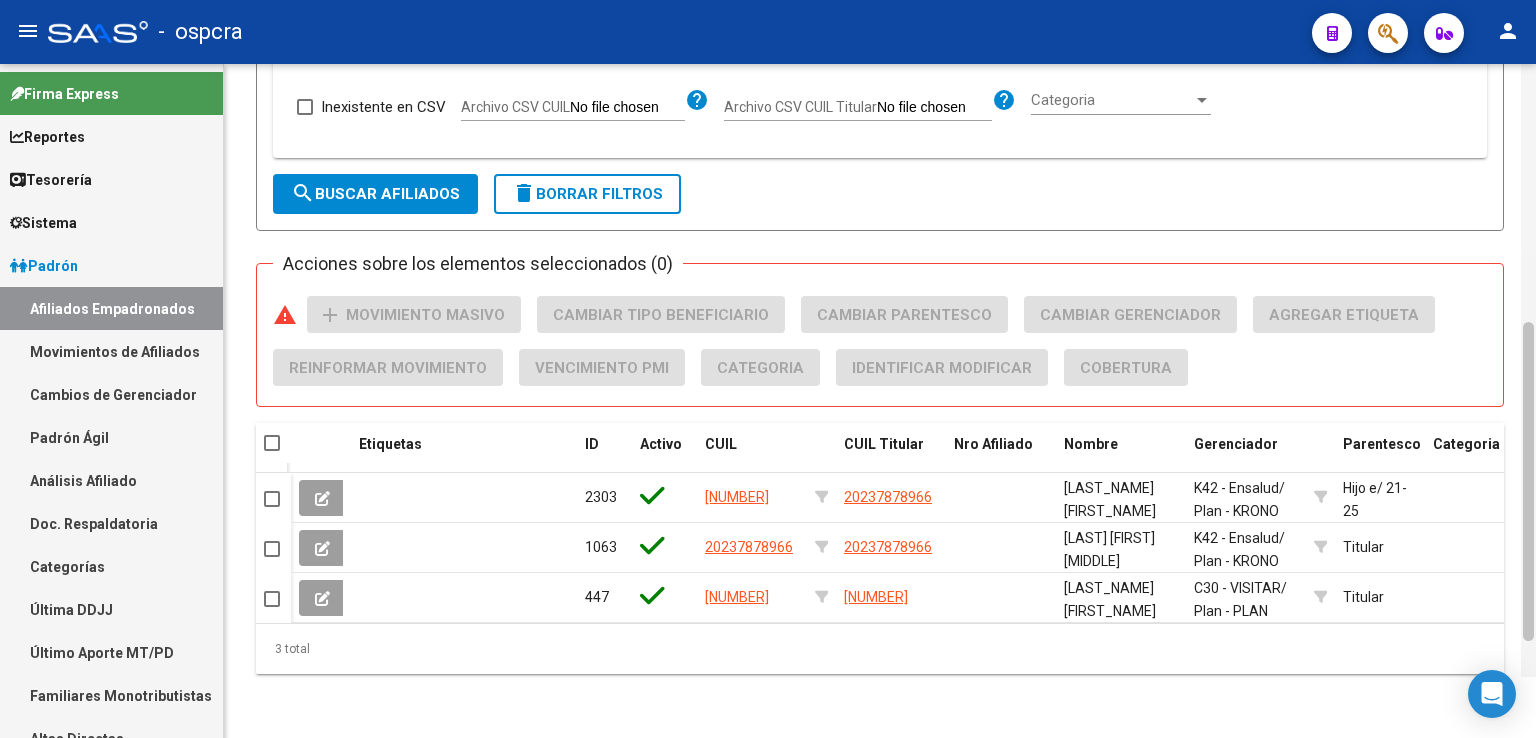 drag, startPoint x: 1528, startPoint y: 425, endPoint x: 1521, endPoint y: 511, distance: 86.28442 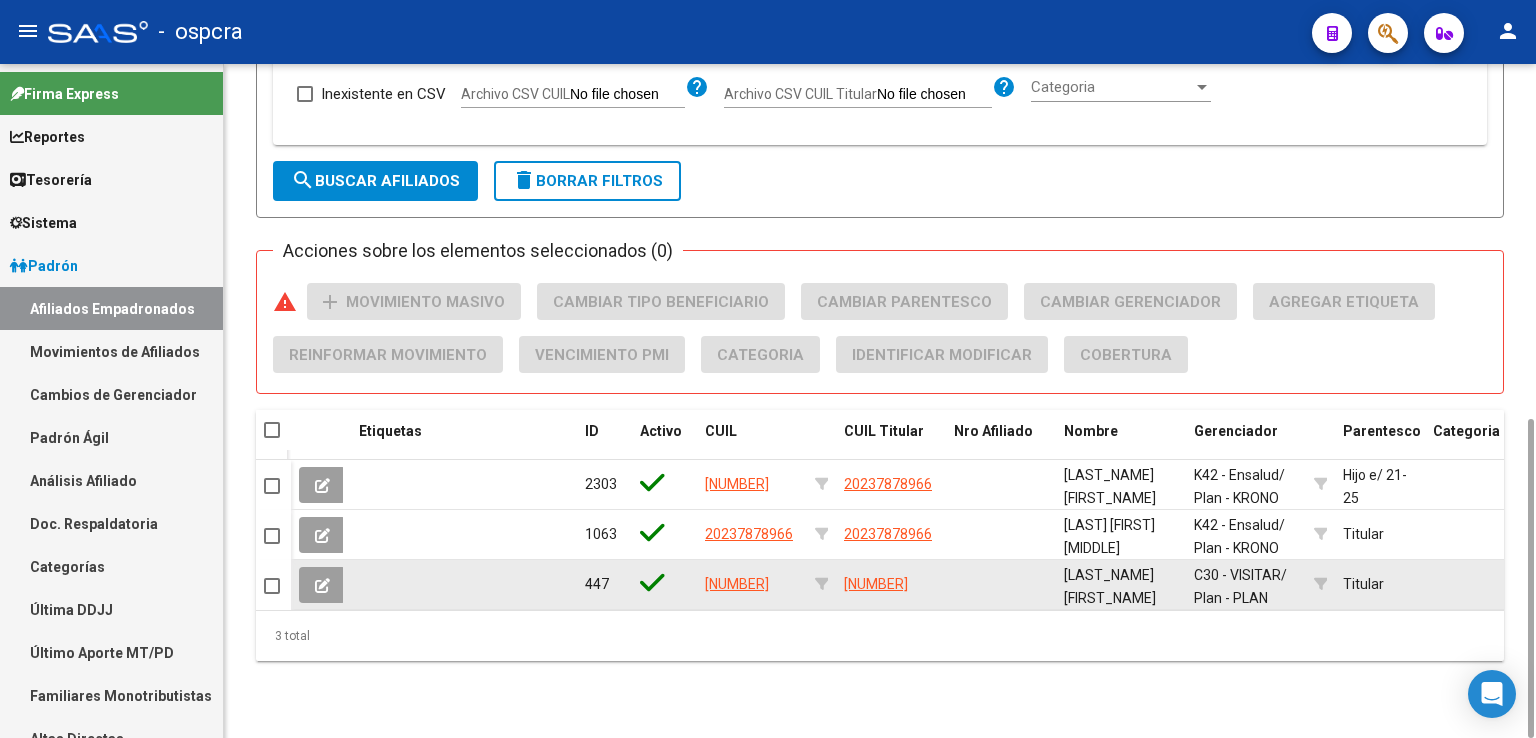 drag, startPoint x: 841, startPoint y: 577, endPoint x: 954, endPoint y: 582, distance: 113.110565 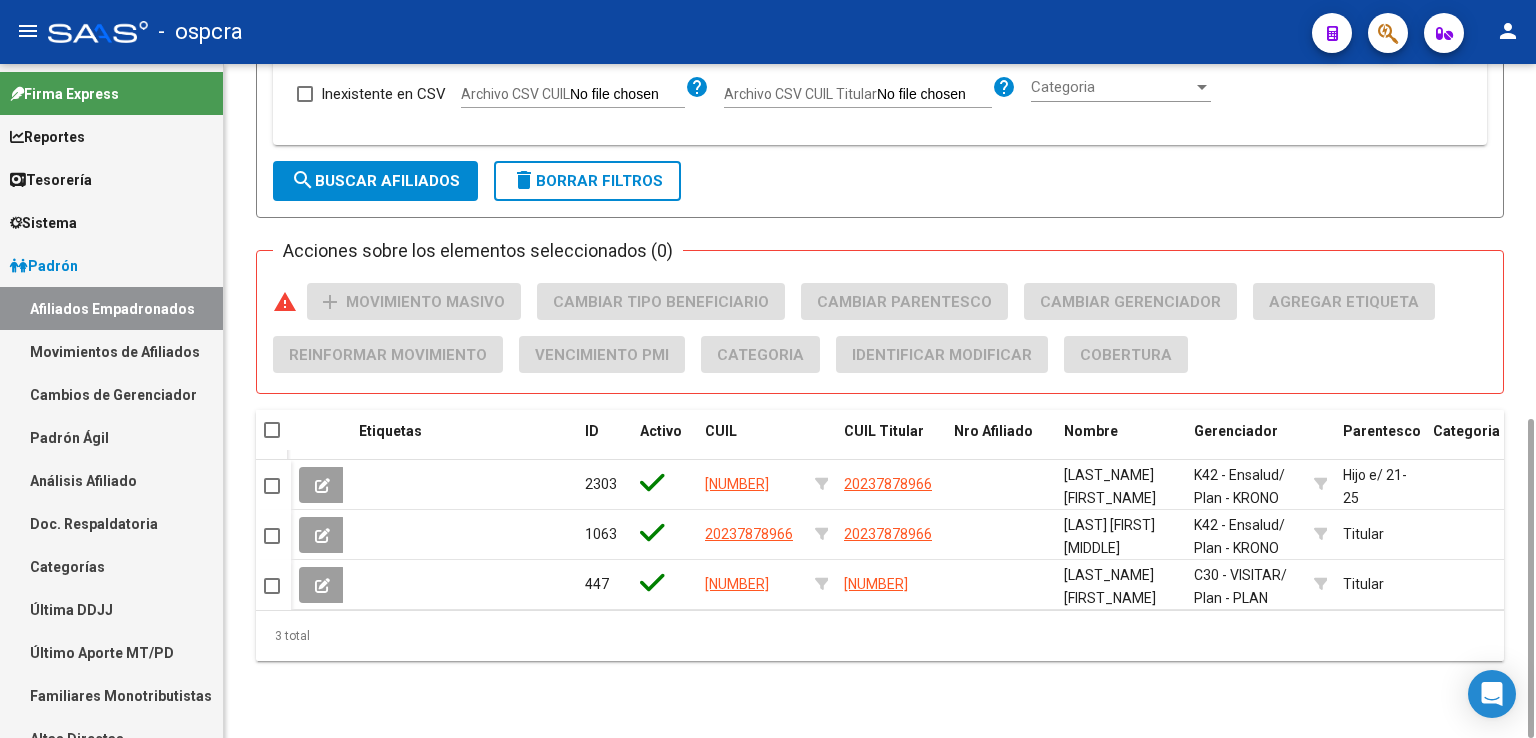 copy on "[NUMBER]" 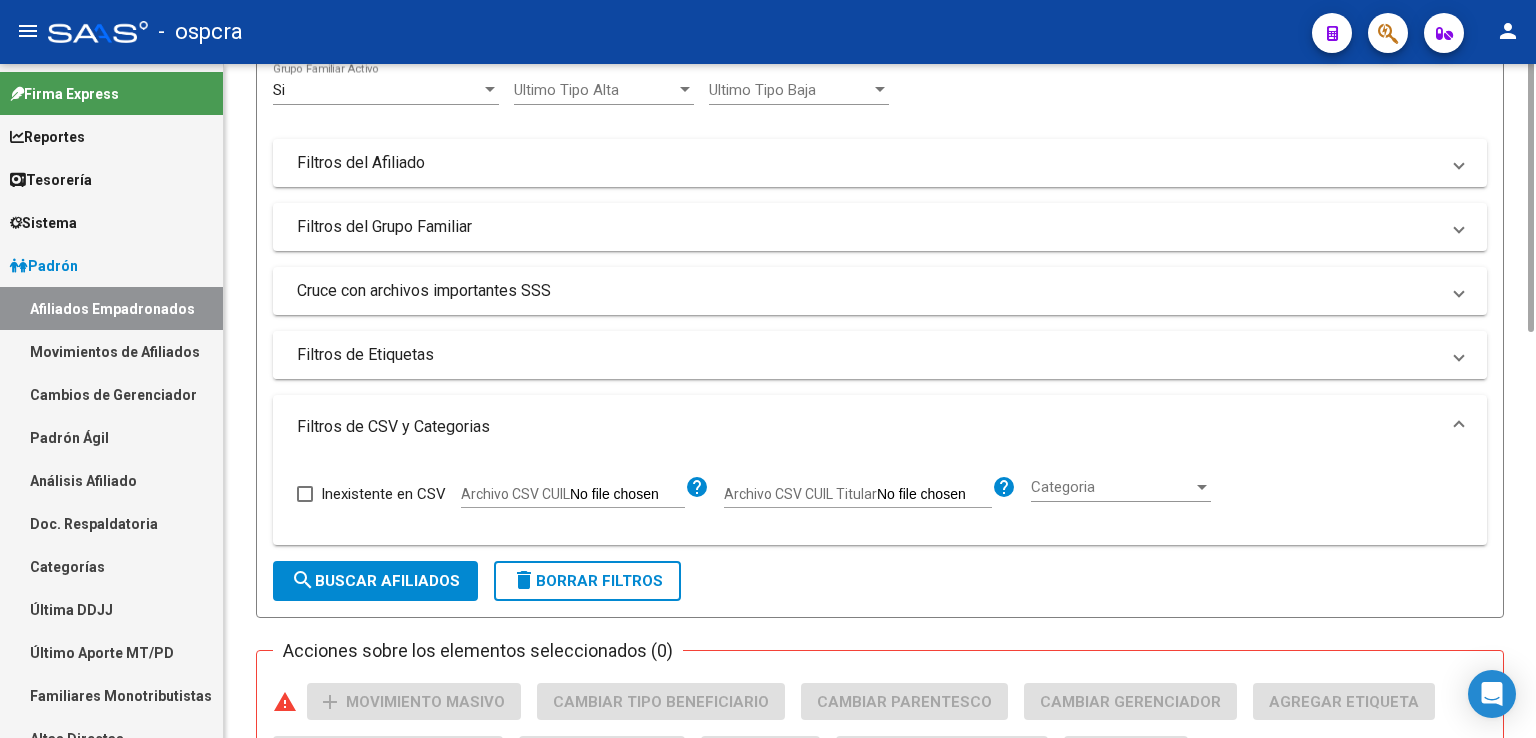 scroll, scrollTop: 0, scrollLeft: 0, axis: both 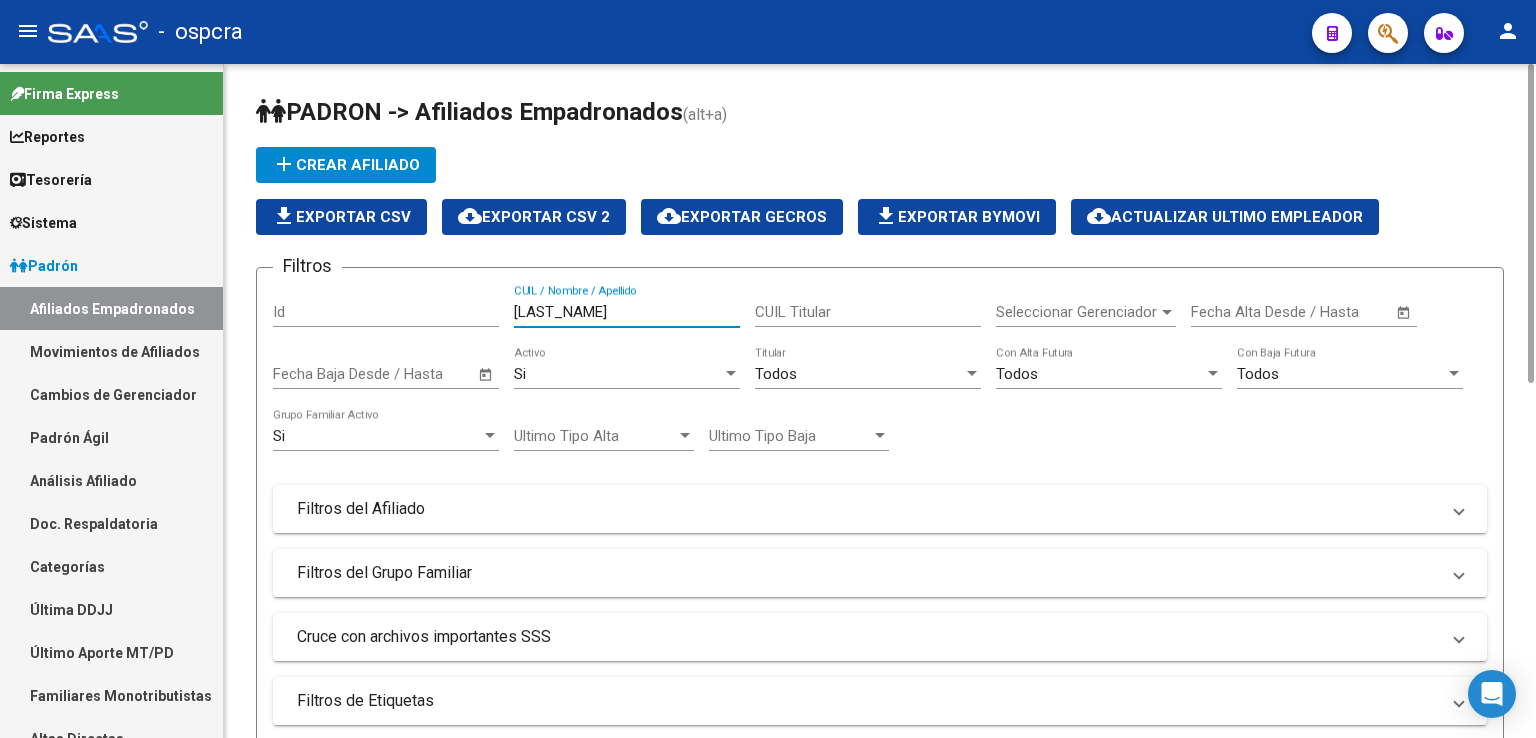 drag, startPoint x: 621, startPoint y: 313, endPoint x: 468, endPoint y: 297, distance: 153.83432 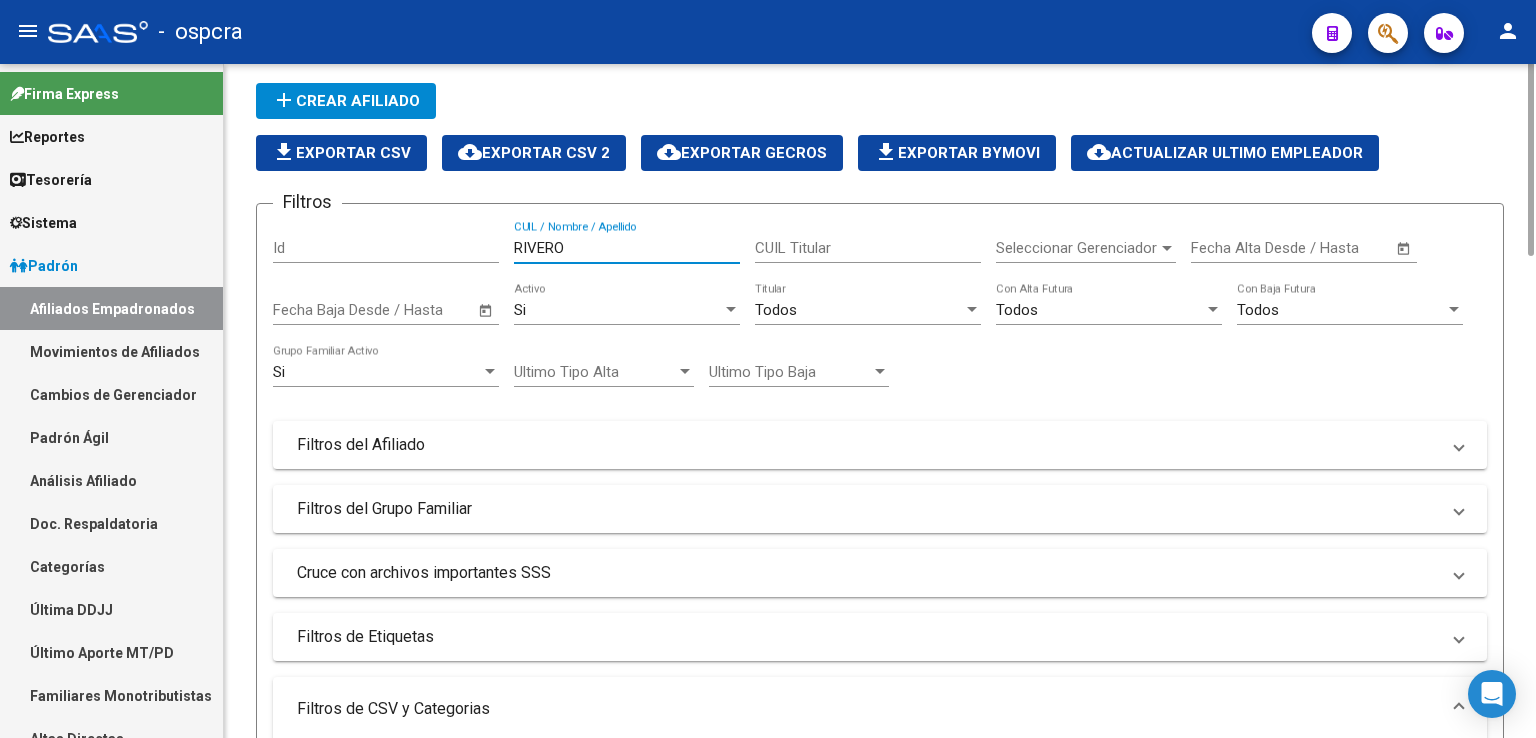 scroll, scrollTop: 0, scrollLeft: 0, axis: both 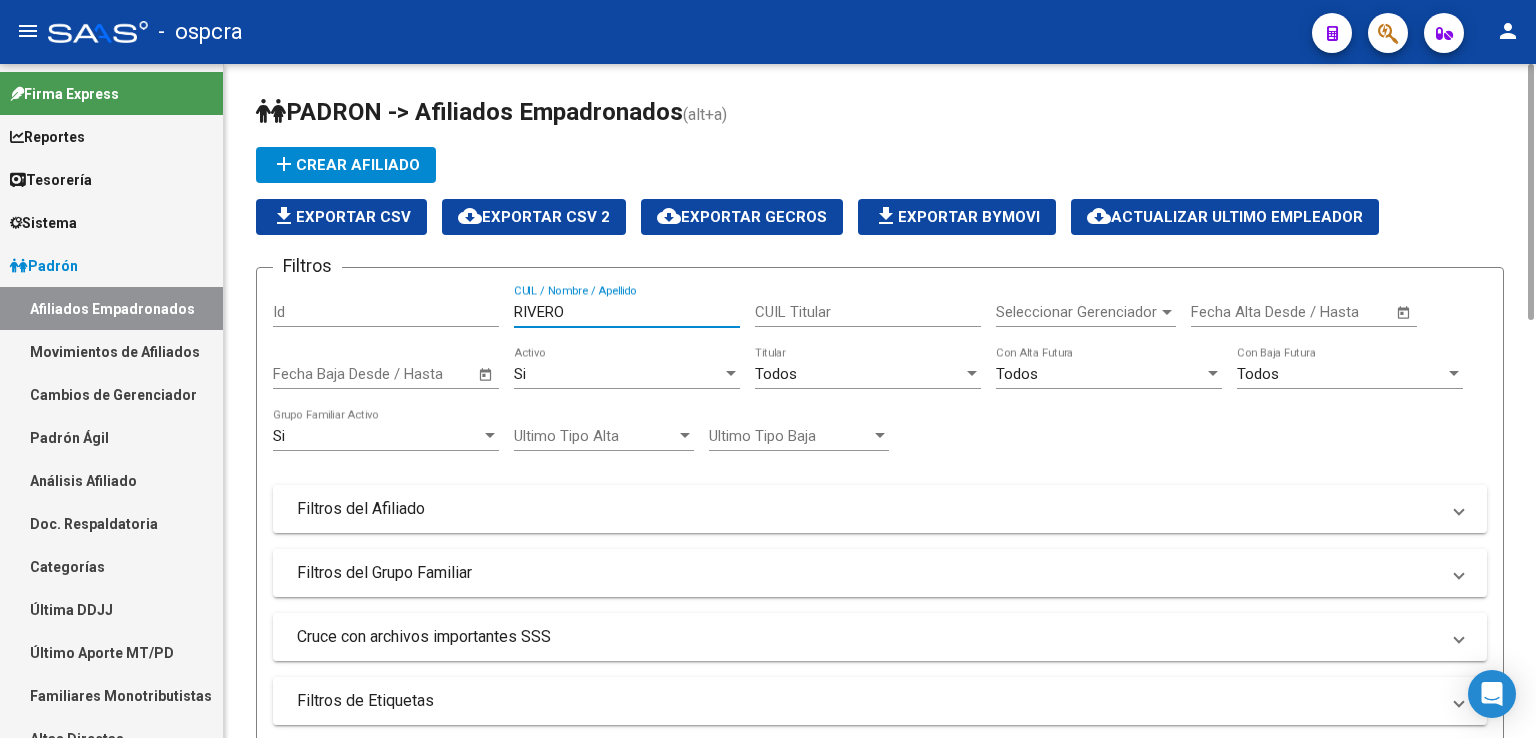 drag, startPoint x: 1528, startPoint y: 141, endPoint x: 1534, endPoint y: -67, distance: 208.08652 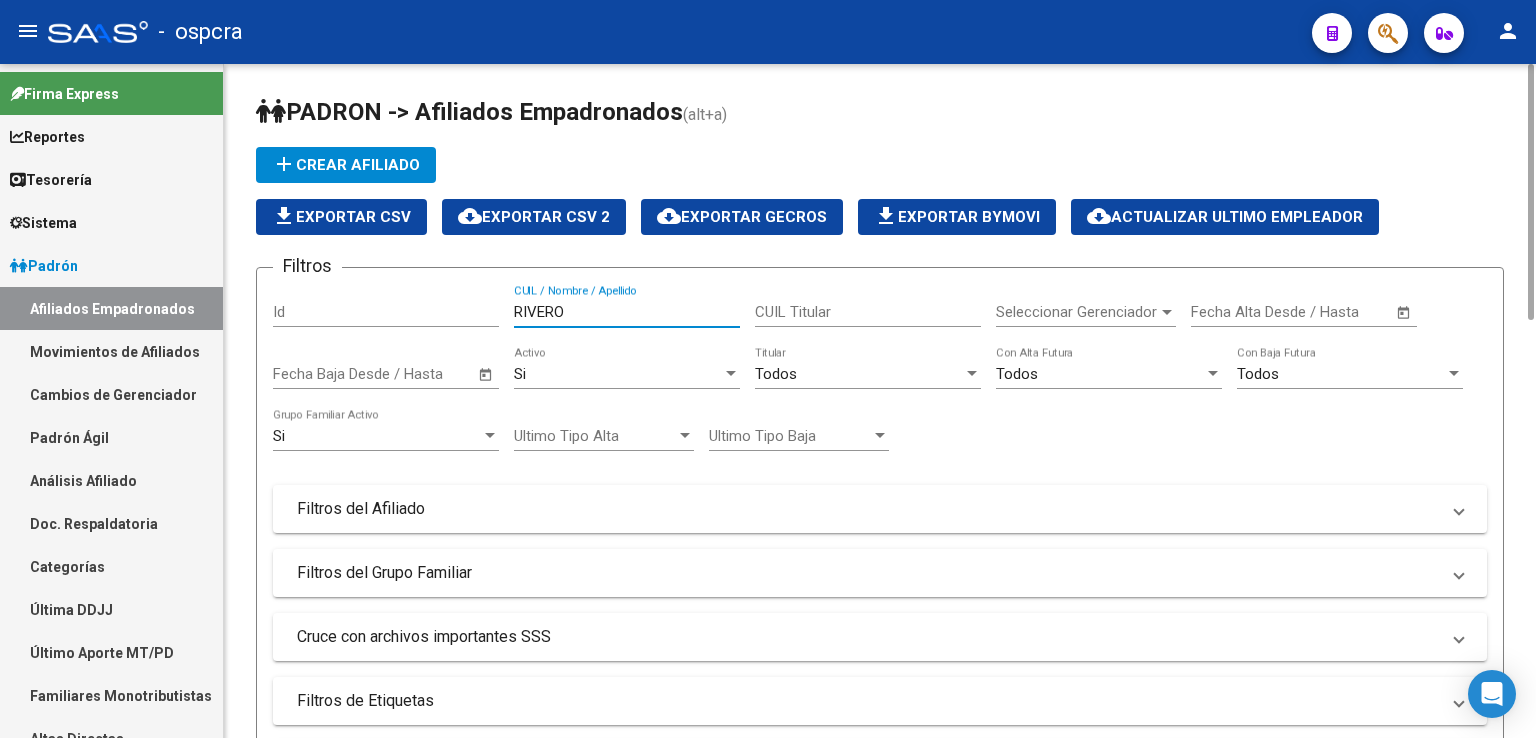 click on "menu -   ospcra  person    Firma Express     Reportes Ingresos Devengados Análisis Histórico Detalles Transferencias RG sin DDJJ Detalles por CUIL RG Detalles - MT/PD MT morosos SUR Expedientes Internos Movimiento de Expte. SSS Padrón Traspasos x O.S. Traspasos x Gerenciador Traspasos x Provincia Nuevos Aportantes Métricas - Padrón SSS Métricas - Crecimiento Población    Tesorería Extractos Procesados (csv) Extractos Originales (pdf)    Sistema Usuarios Todos los Usuarios    Padrón Afiliados Empadronados Movimientos de Afiliados Cambios de Gerenciador Padrón Ágil Análisis Afiliado Doc. Respaldatoria Categorías Última DDJJ Último Aporte MT/PD Familiares Monotributistas Altas Directas    Integración (discapacidad) Estado Presentaciones SSS Rendición Certificado Discapacidad Pedido Integración a SSS Datos Contables de Facturas Facturas Liquidadas x SSS Legajos Legajos Documentación    Prestadores / Proveedores Facturas - Listado/Carga Facturas - Documentación Deuda X Empresa Id" at bounding box center [768, 369] 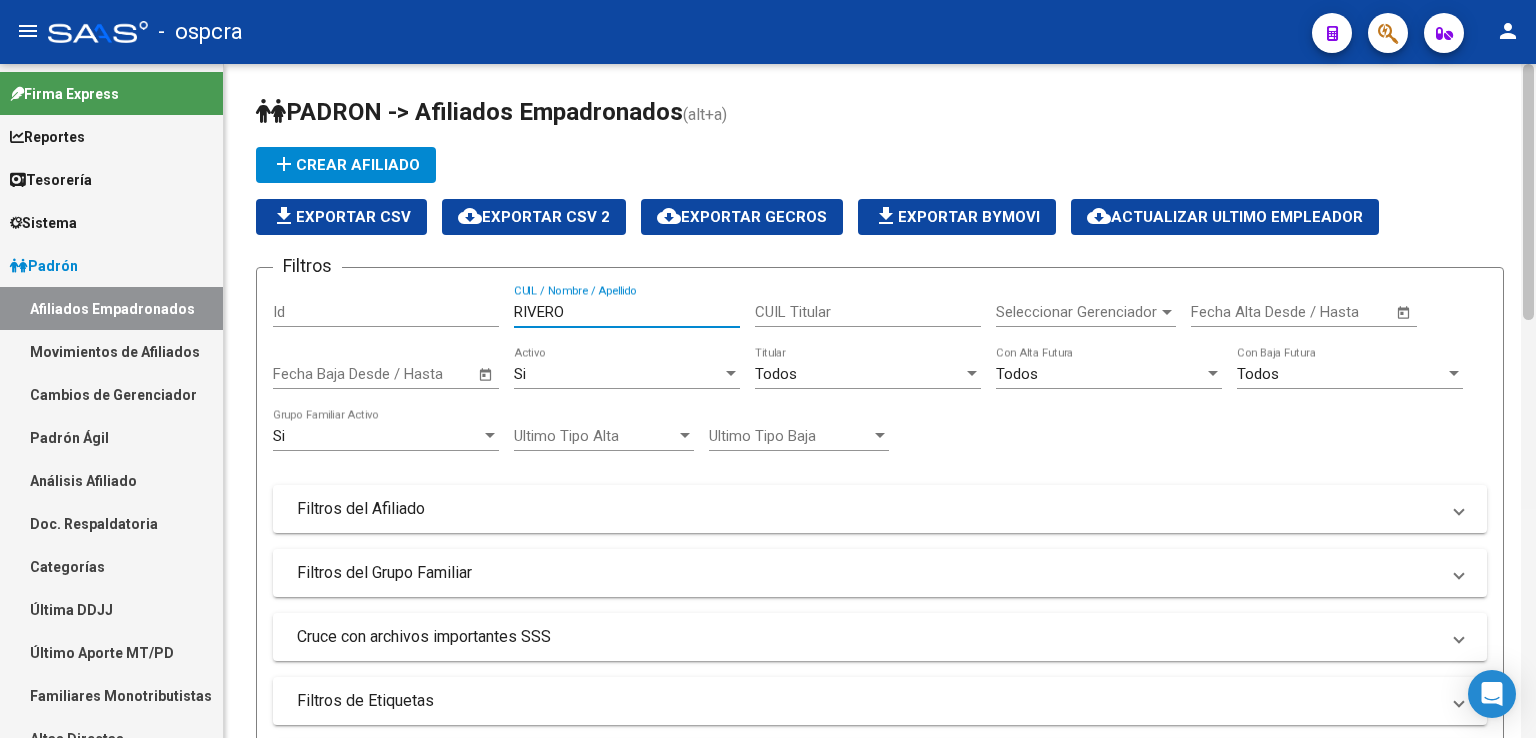 type on "RIVERO" 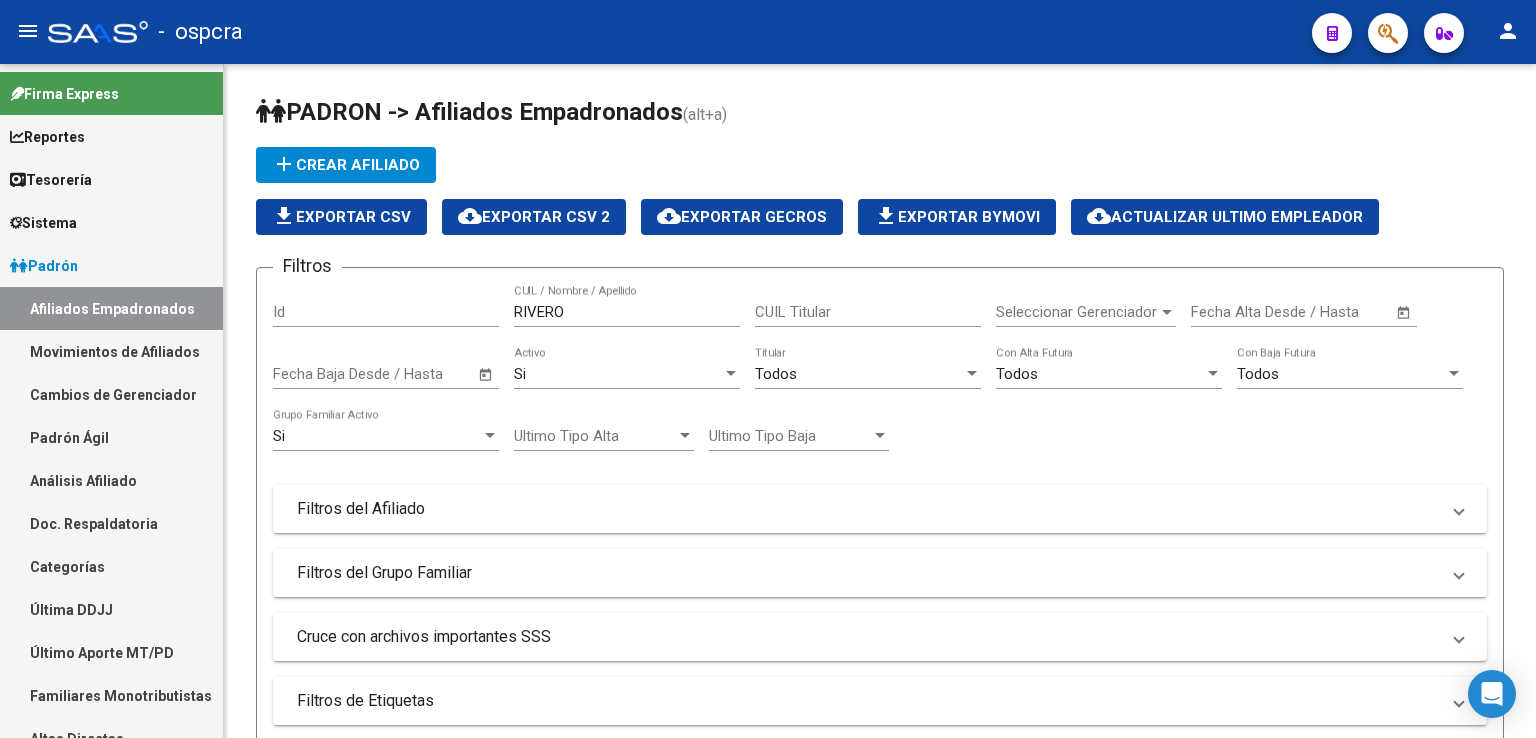 scroll, scrollTop: 674, scrollLeft: 0, axis: vertical 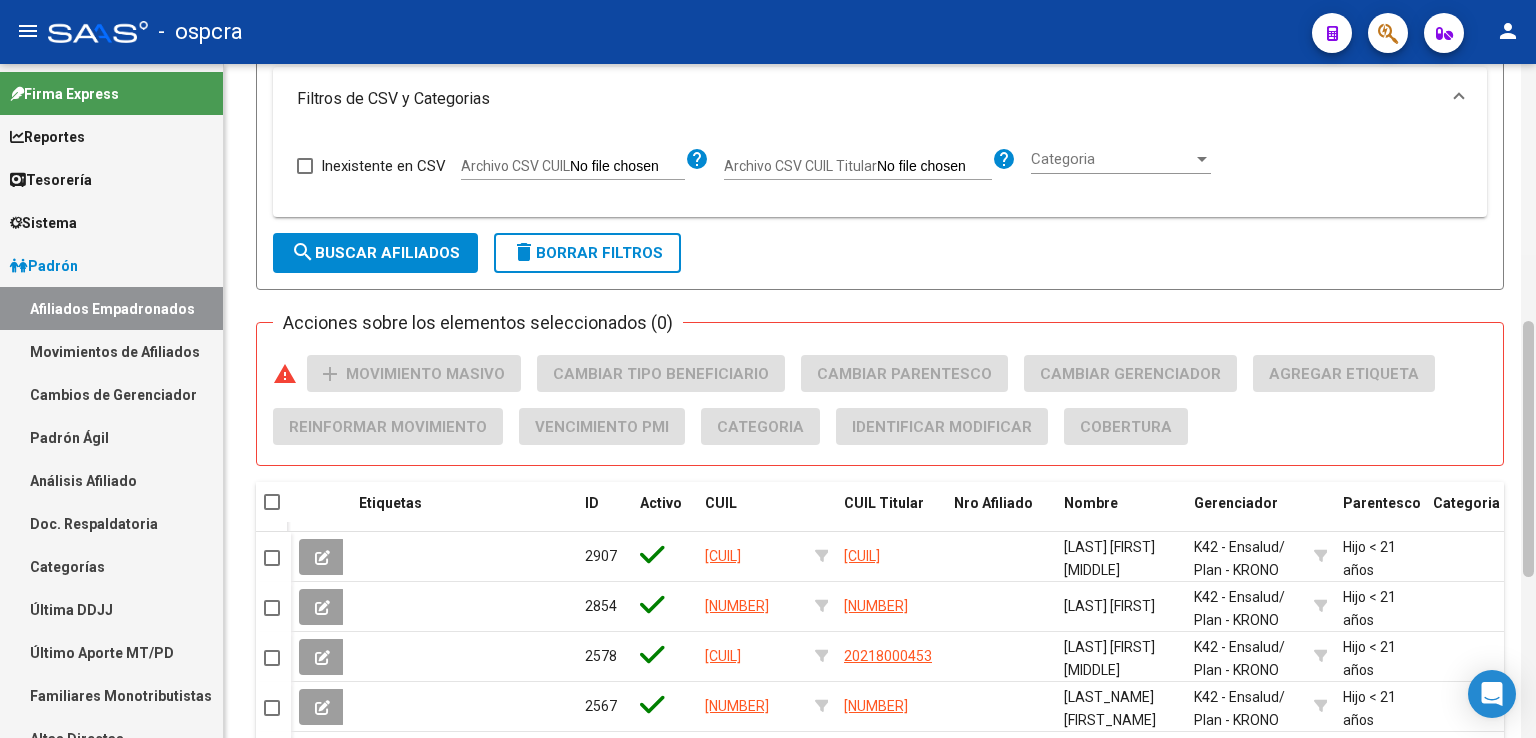 drag, startPoint x: 1535, startPoint y: 189, endPoint x: 1528, endPoint y: 221, distance: 32.75668 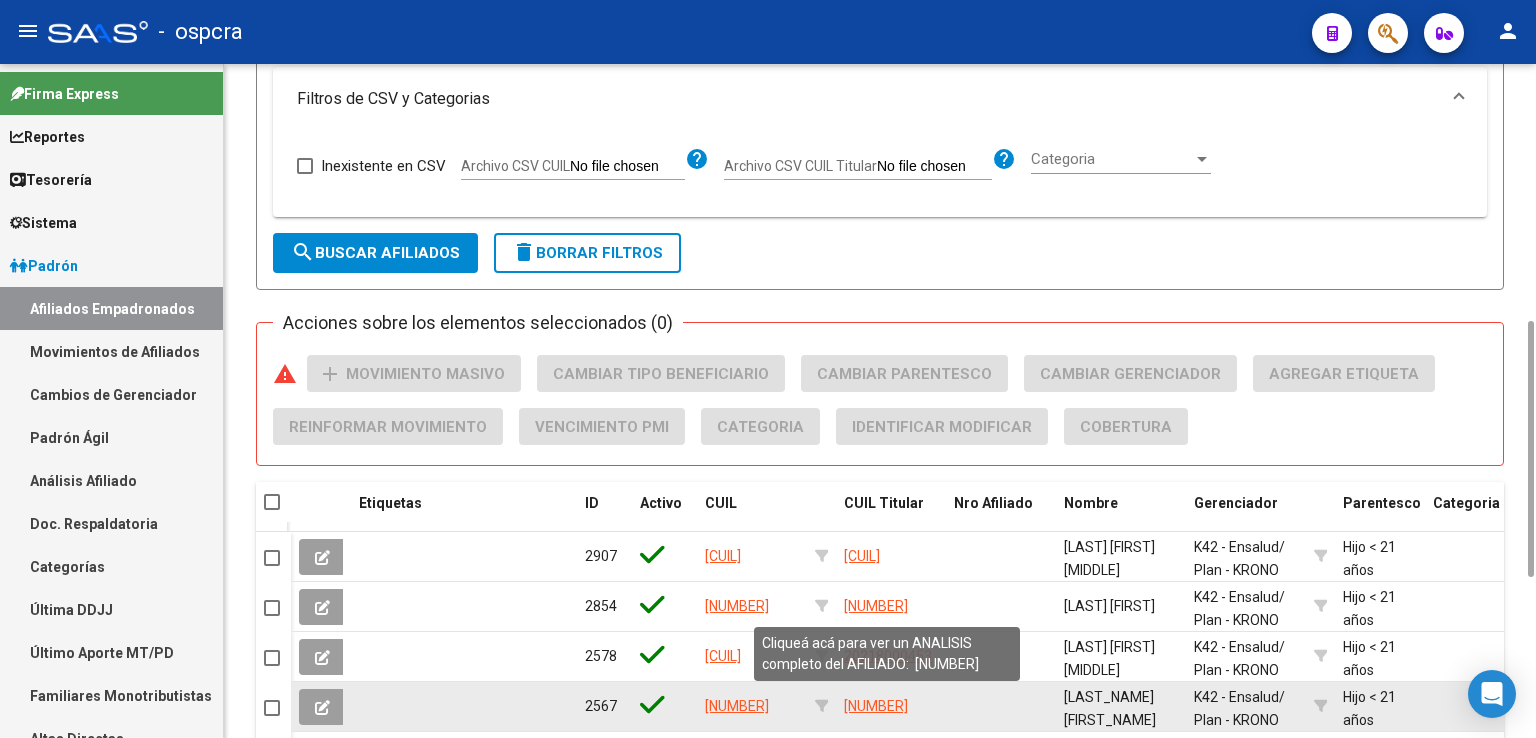 click on "[NUMBER]" 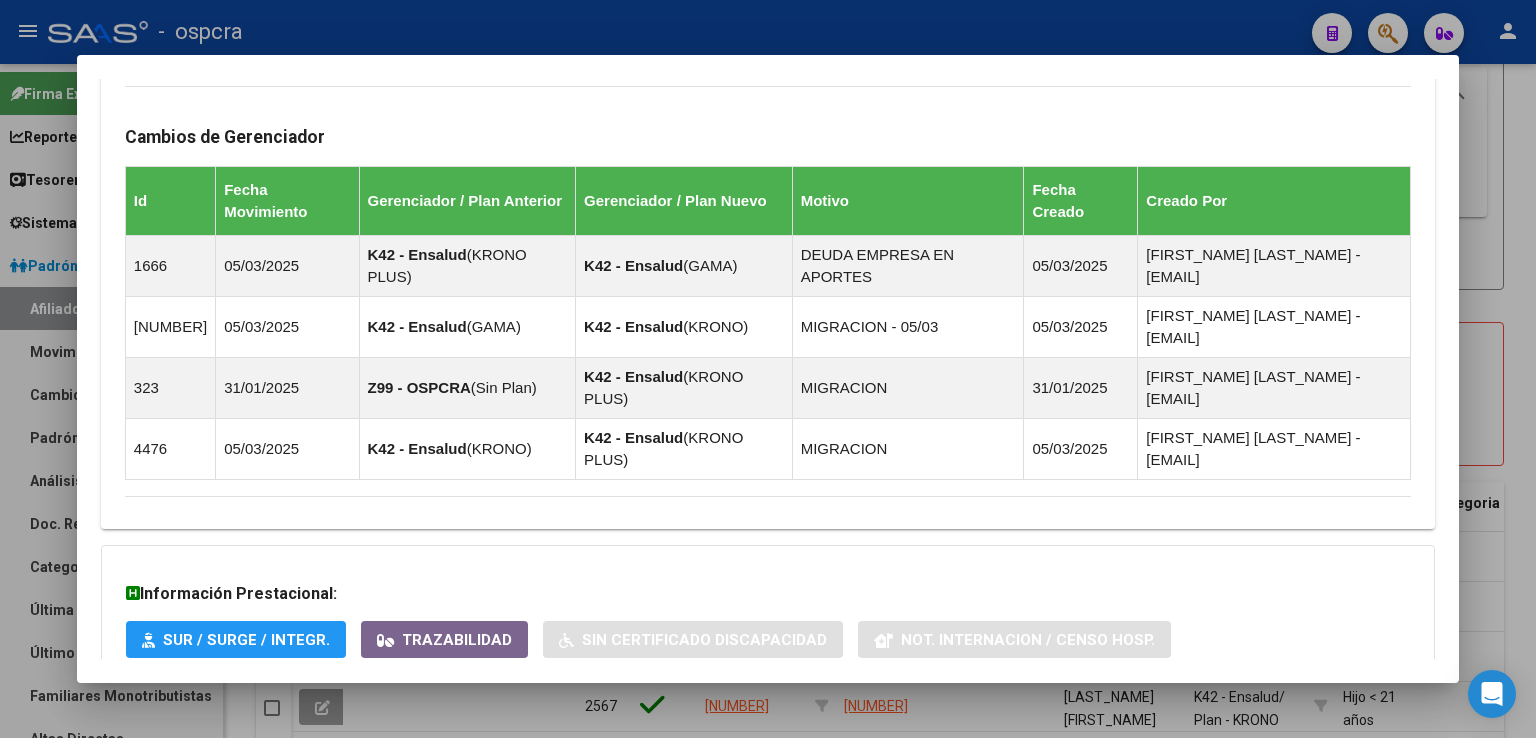 scroll, scrollTop: 1380, scrollLeft: 0, axis: vertical 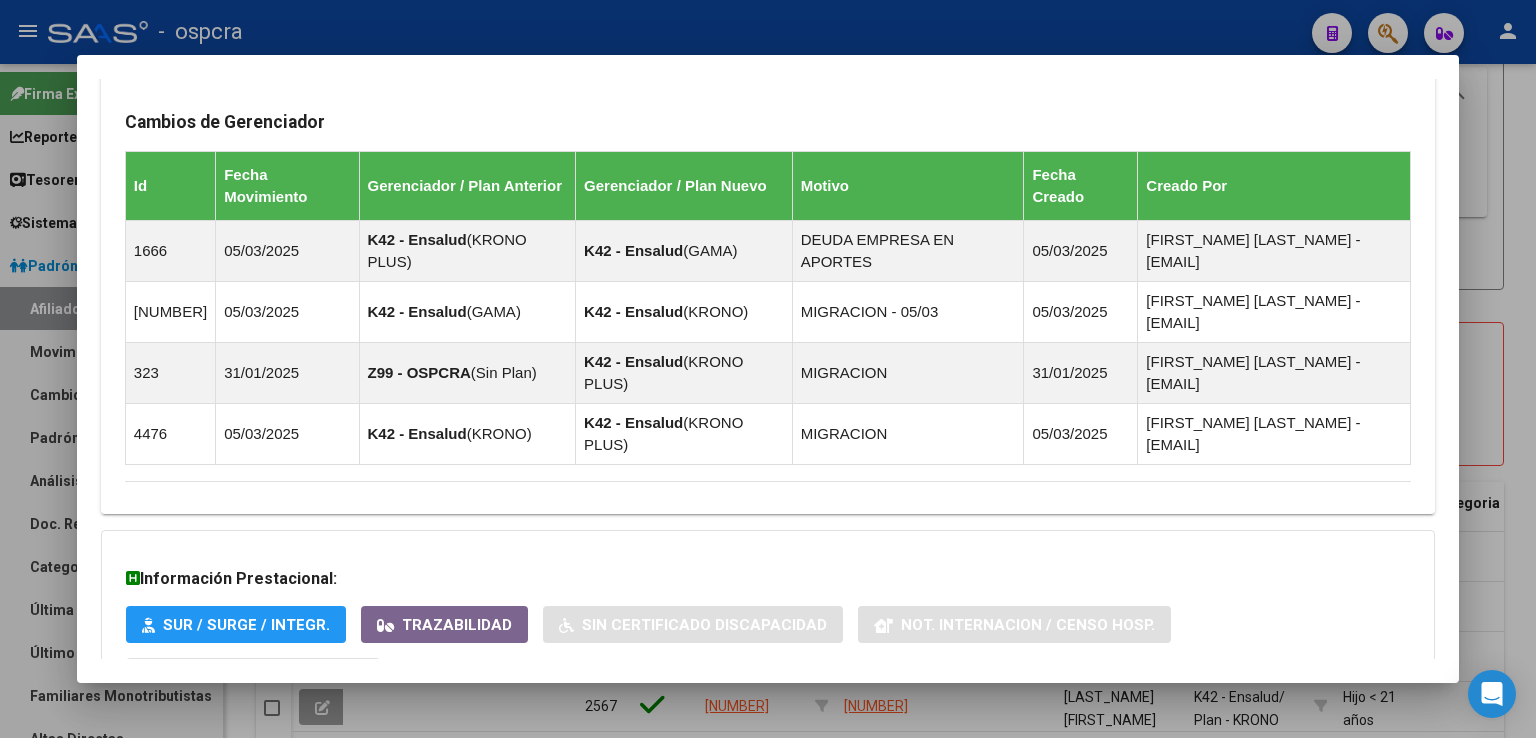 click on "Aportes y Contribuciones del Afiliado: [CUIL]" at bounding box center [322, 759] 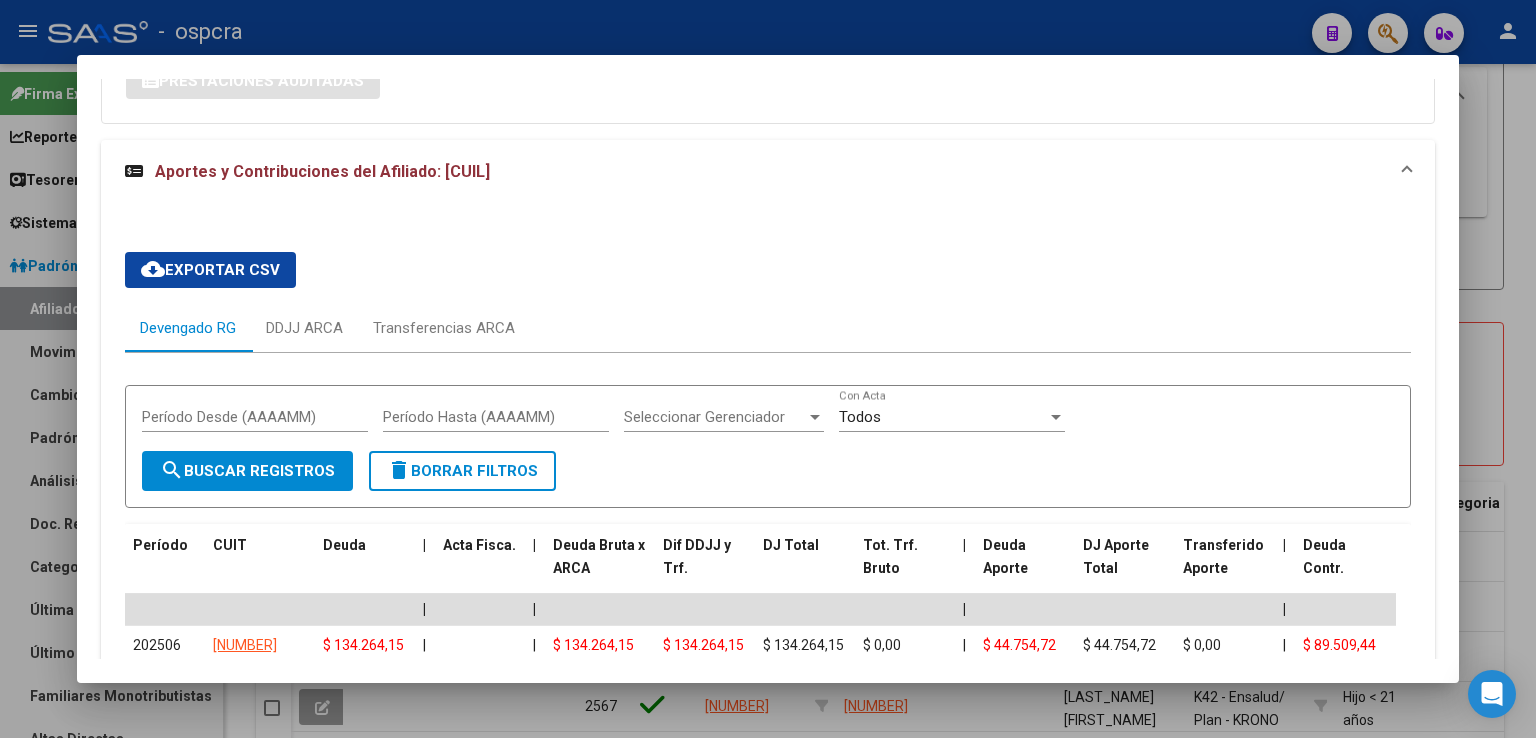 scroll, scrollTop: 2020, scrollLeft: 0, axis: vertical 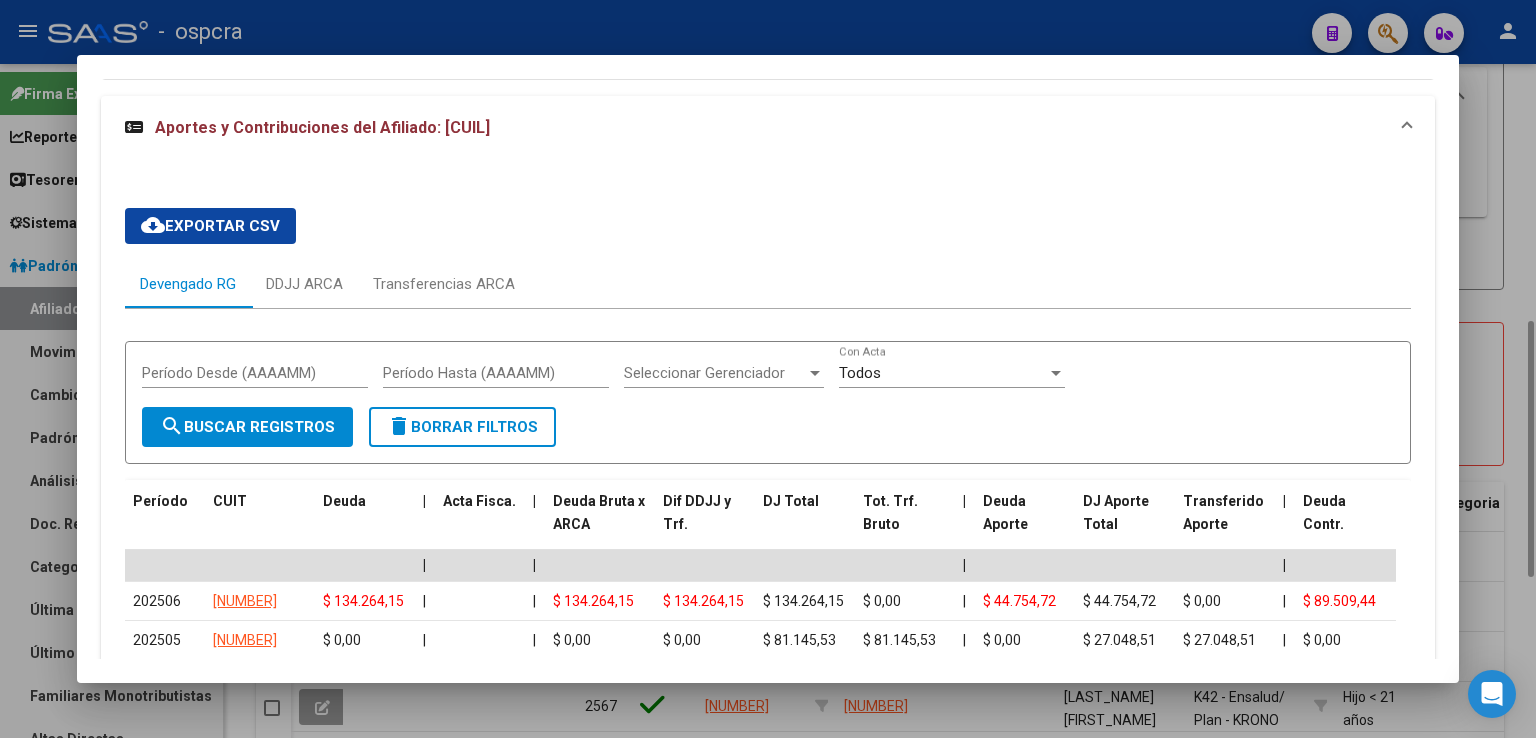 click at bounding box center (768, 369) 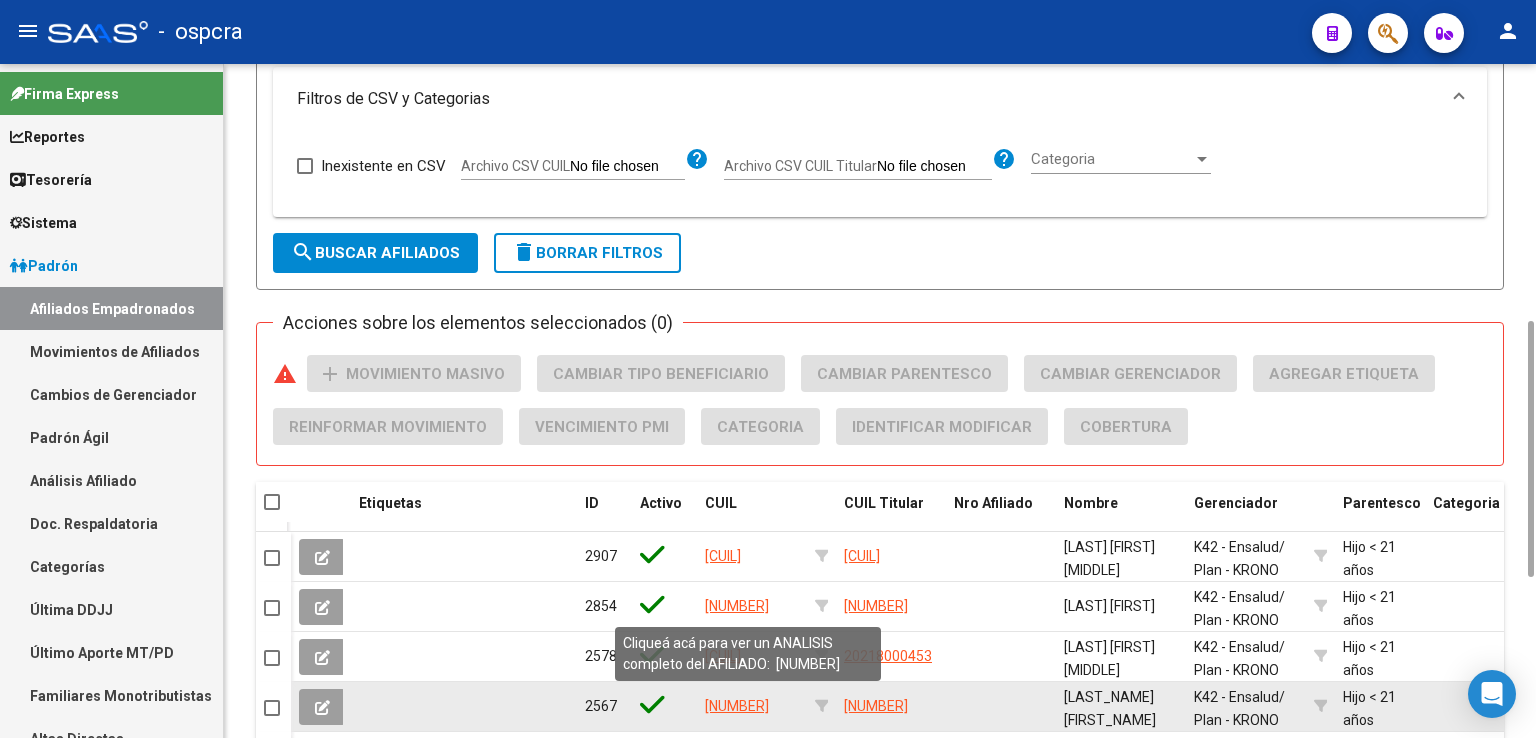 click on "[NUMBER]" 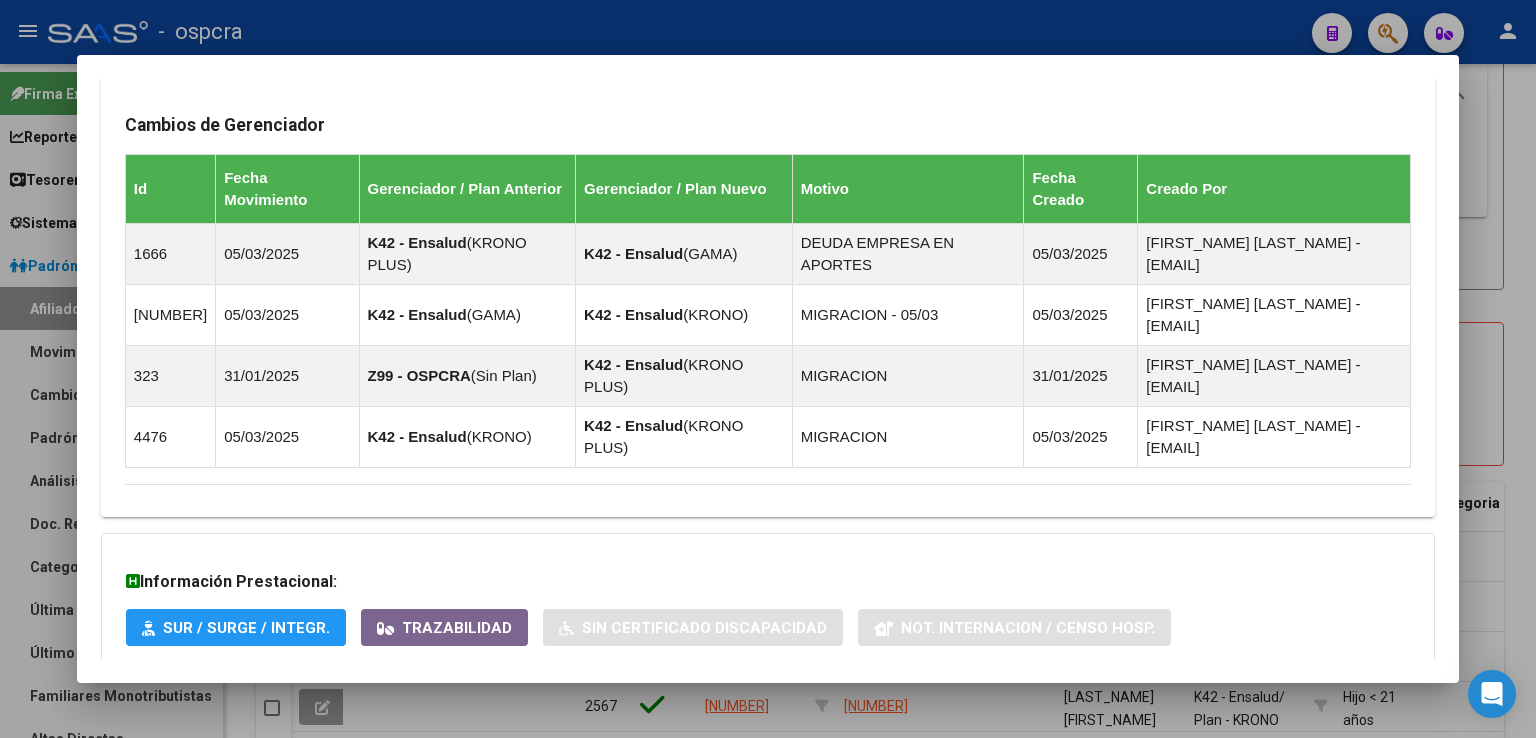 scroll, scrollTop: 1432, scrollLeft: 0, axis: vertical 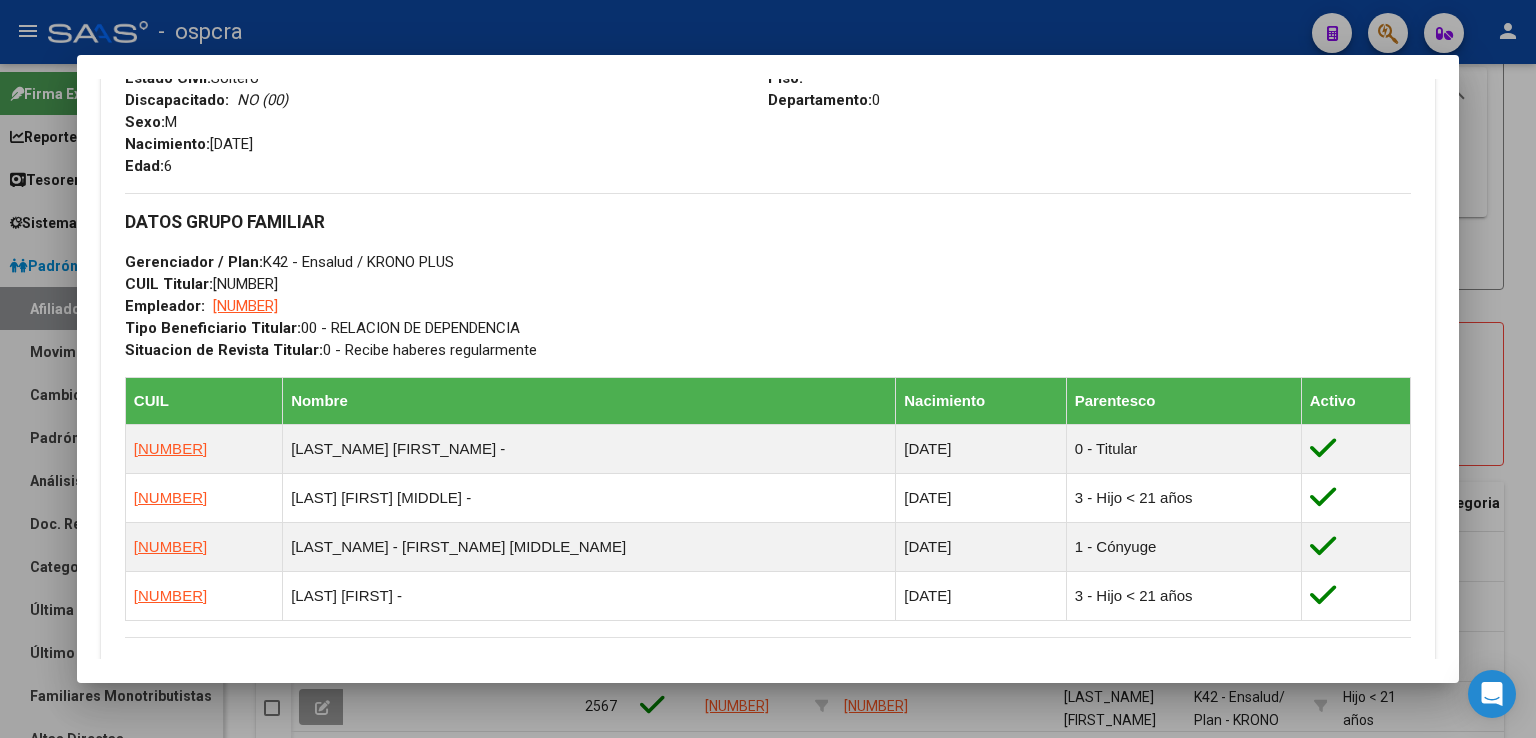 click at bounding box center [768, 369] 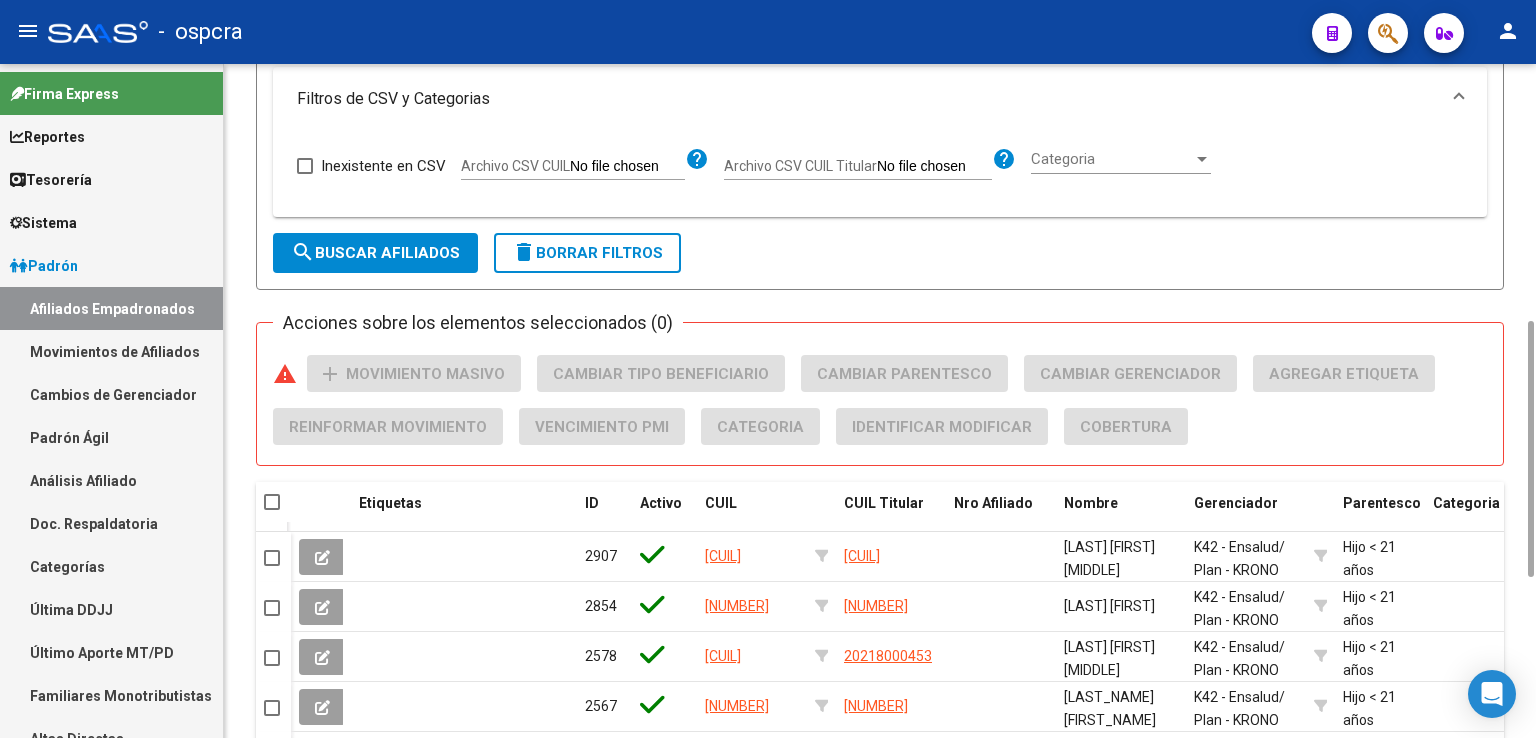 scroll, scrollTop: 0, scrollLeft: 0, axis: both 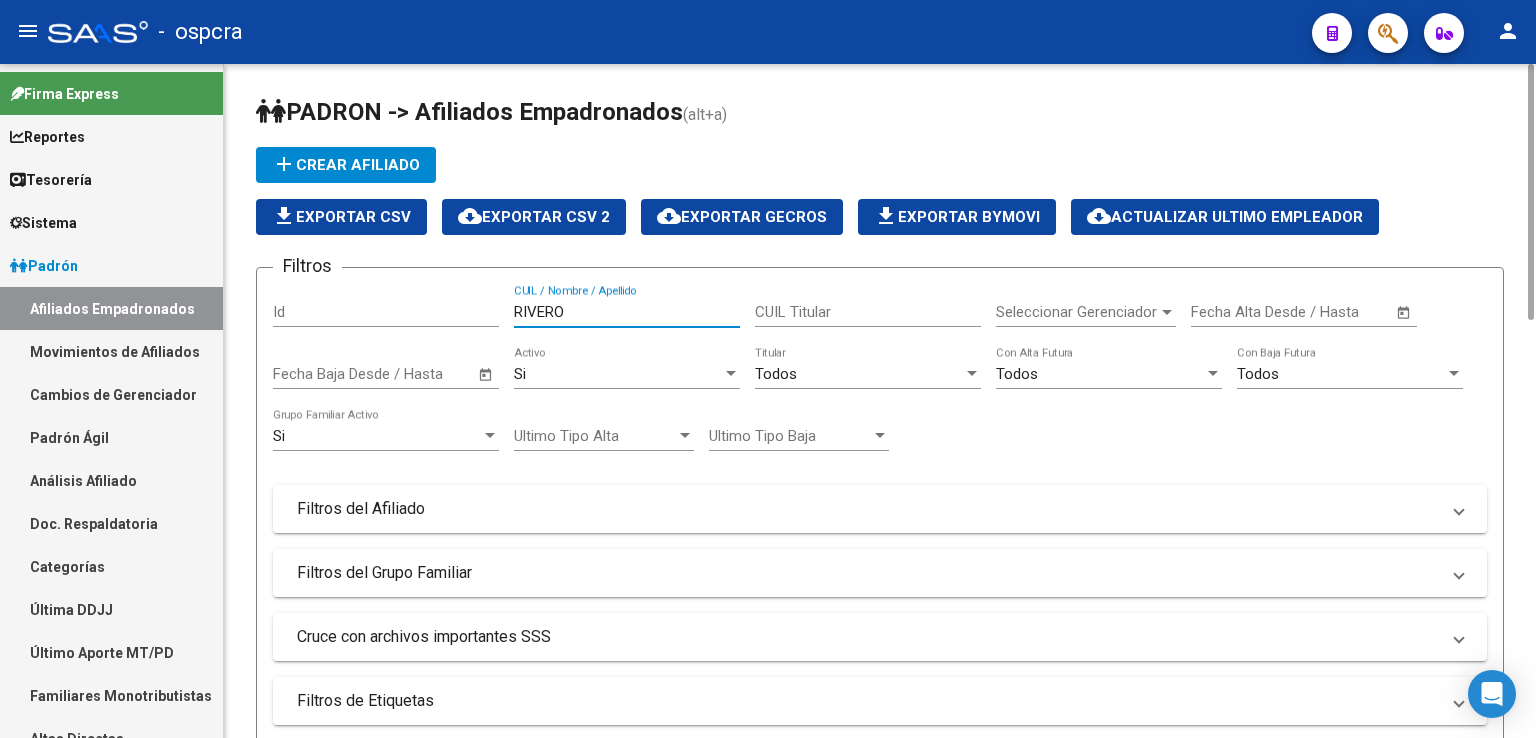 drag, startPoint x: 584, startPoint y: 315, endPoint x: 268, endPoint y: 245, distance: 323.6603 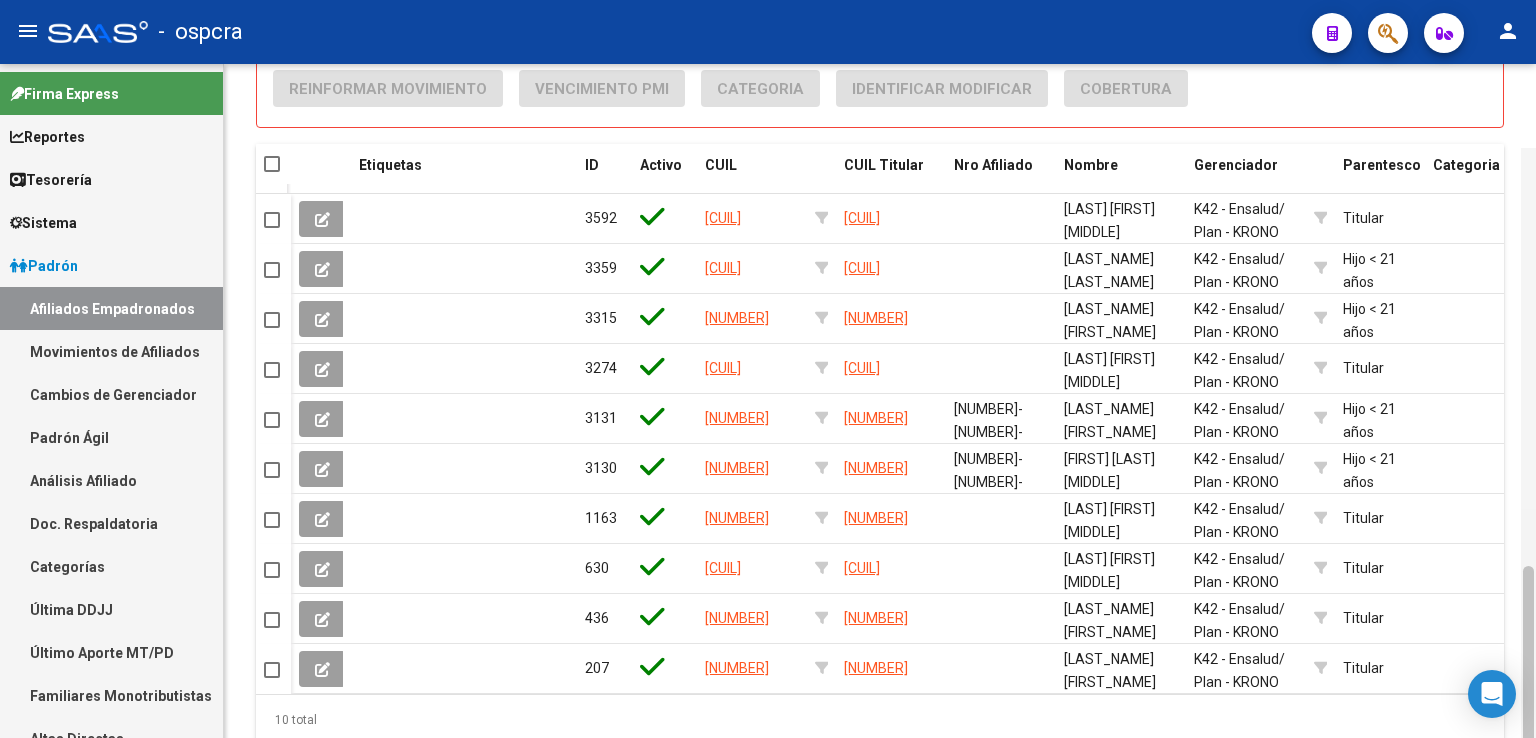 scroll, scrollTop: 1096, scrollLeft: 0, axis: vertical 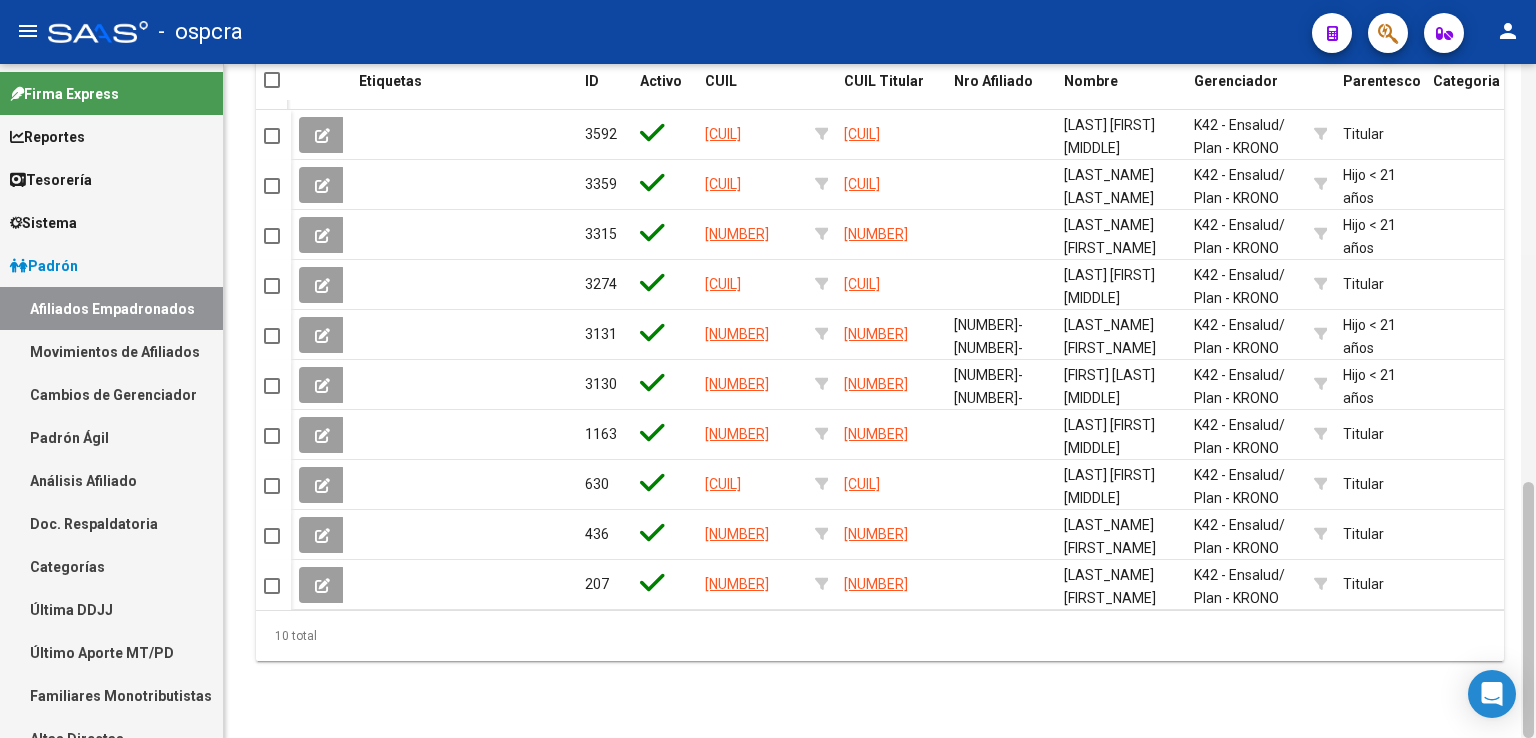 drag, startPoint x: 1527, startPoint y: 113, endPoint x: 1524, endPoint y: 559, distance: 446.0101 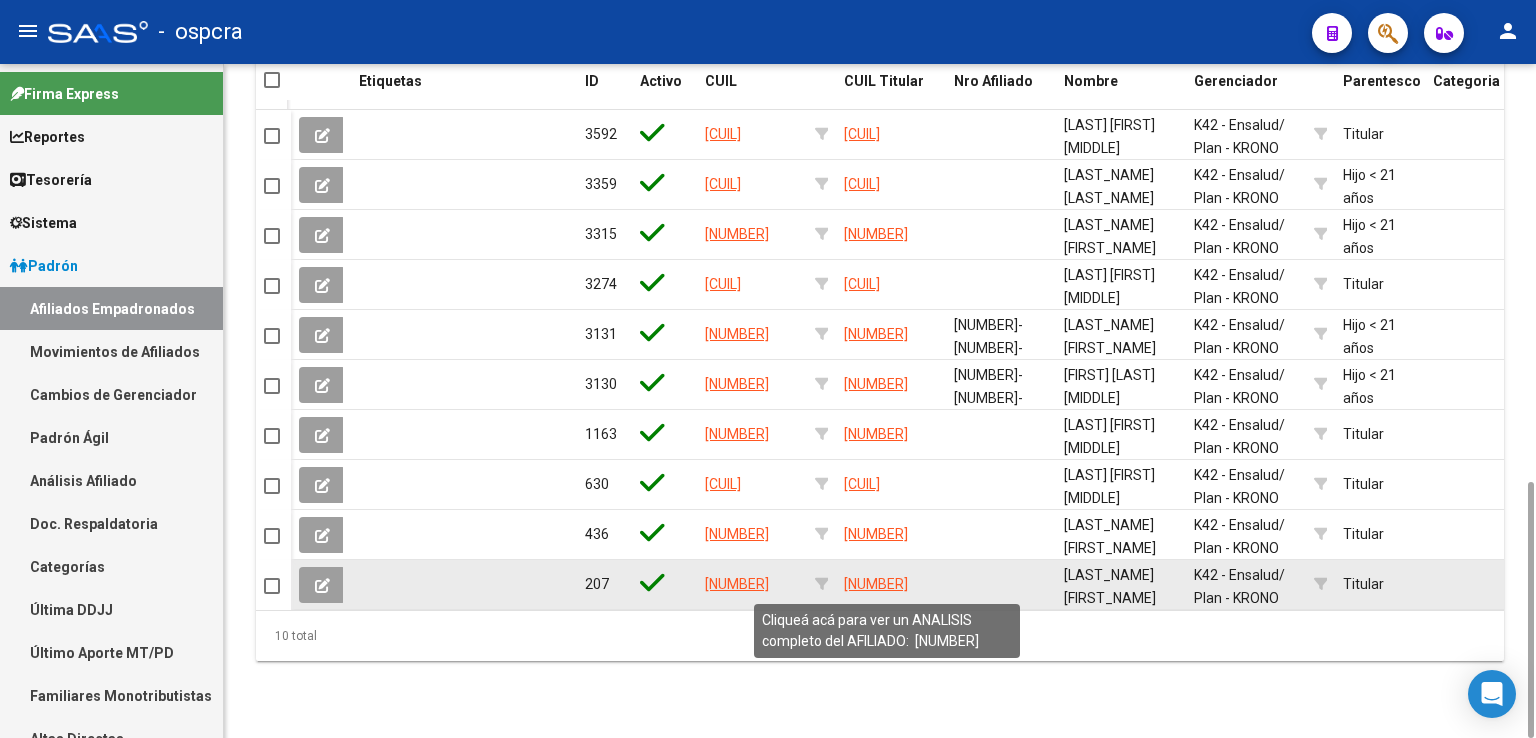 type on "[LAST_NAME_FRAGMENT]" 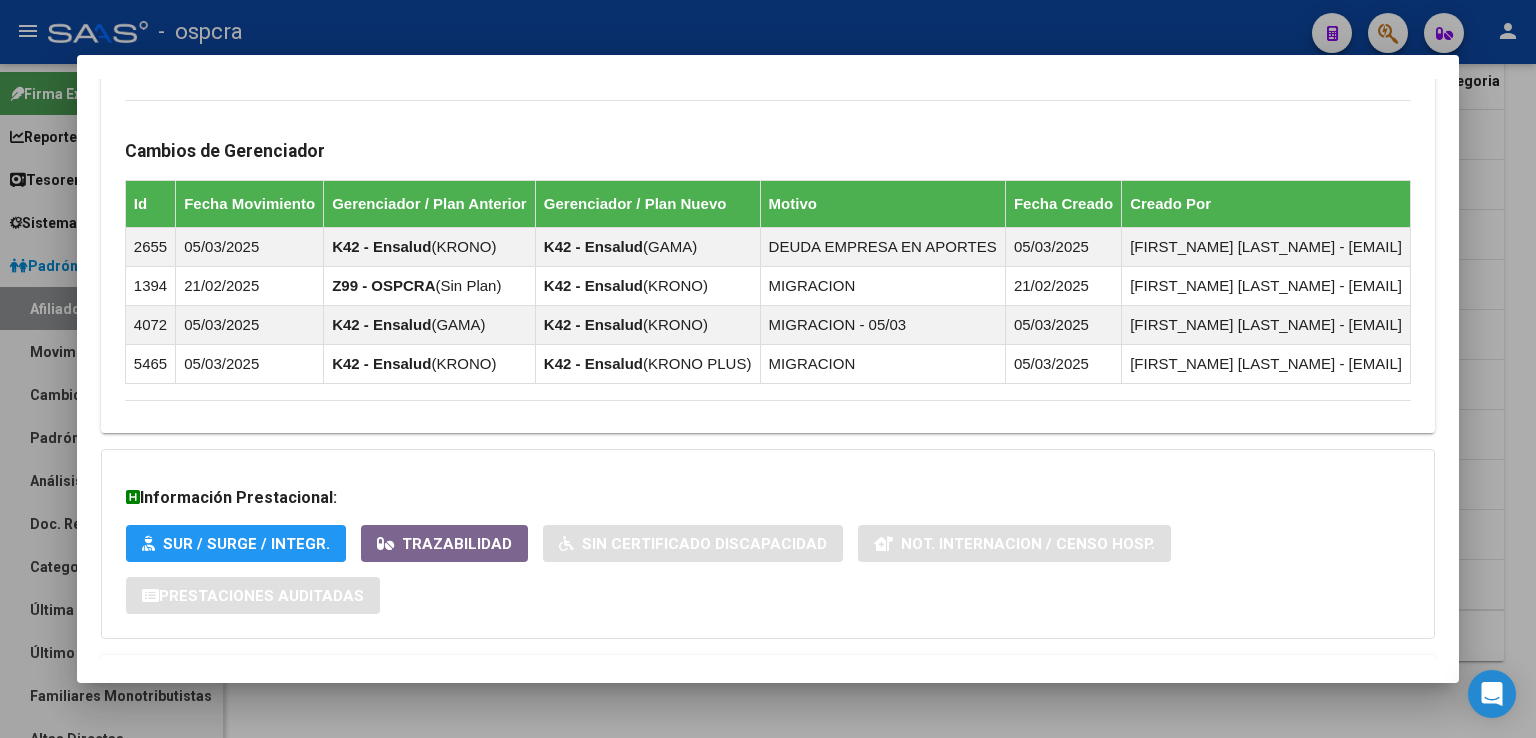 scroll, scrollTop: 1169, scrollLeft: 0, axis: vertical 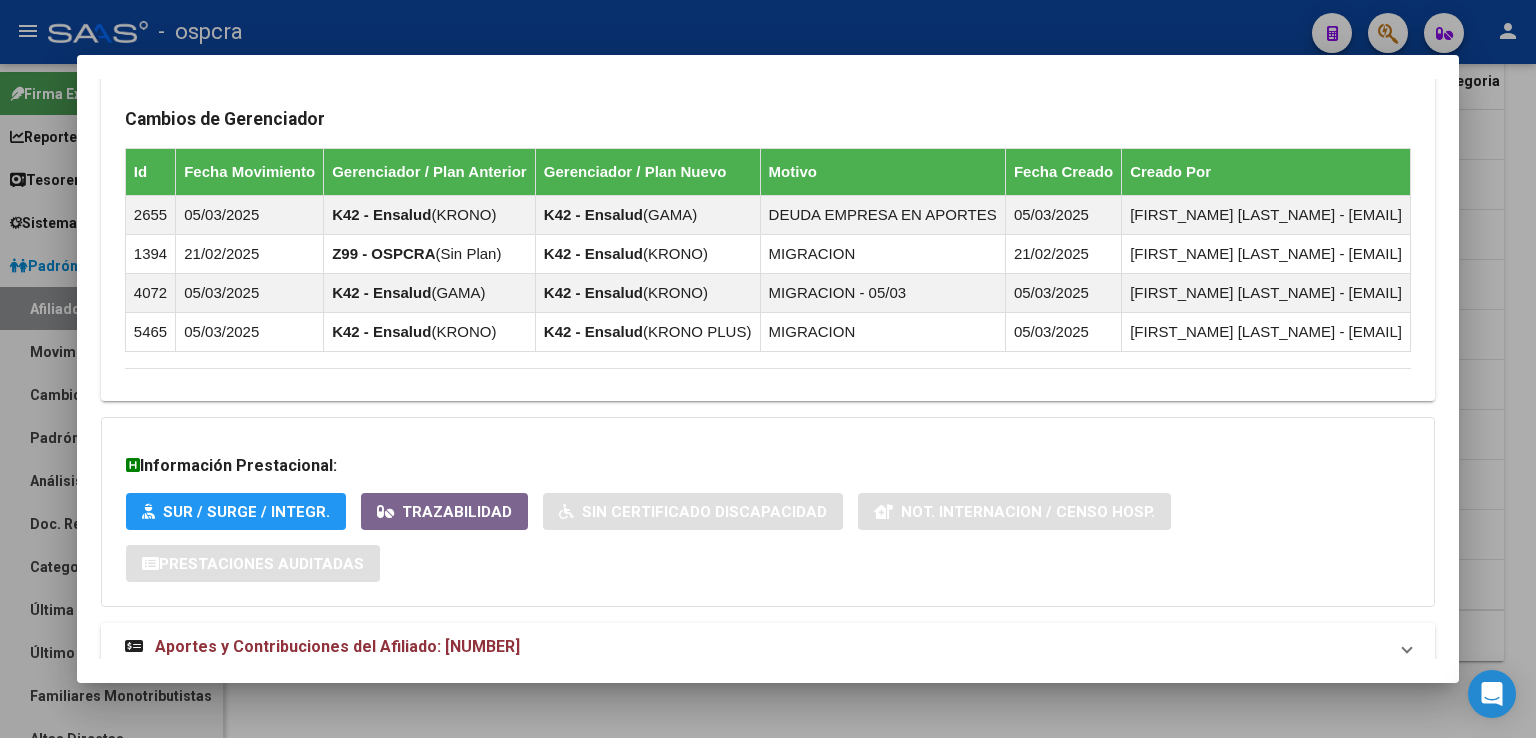 click on "Aportes y Contribuciones del Afiliado: [NUMBER]" at bounding box center (337, 646) 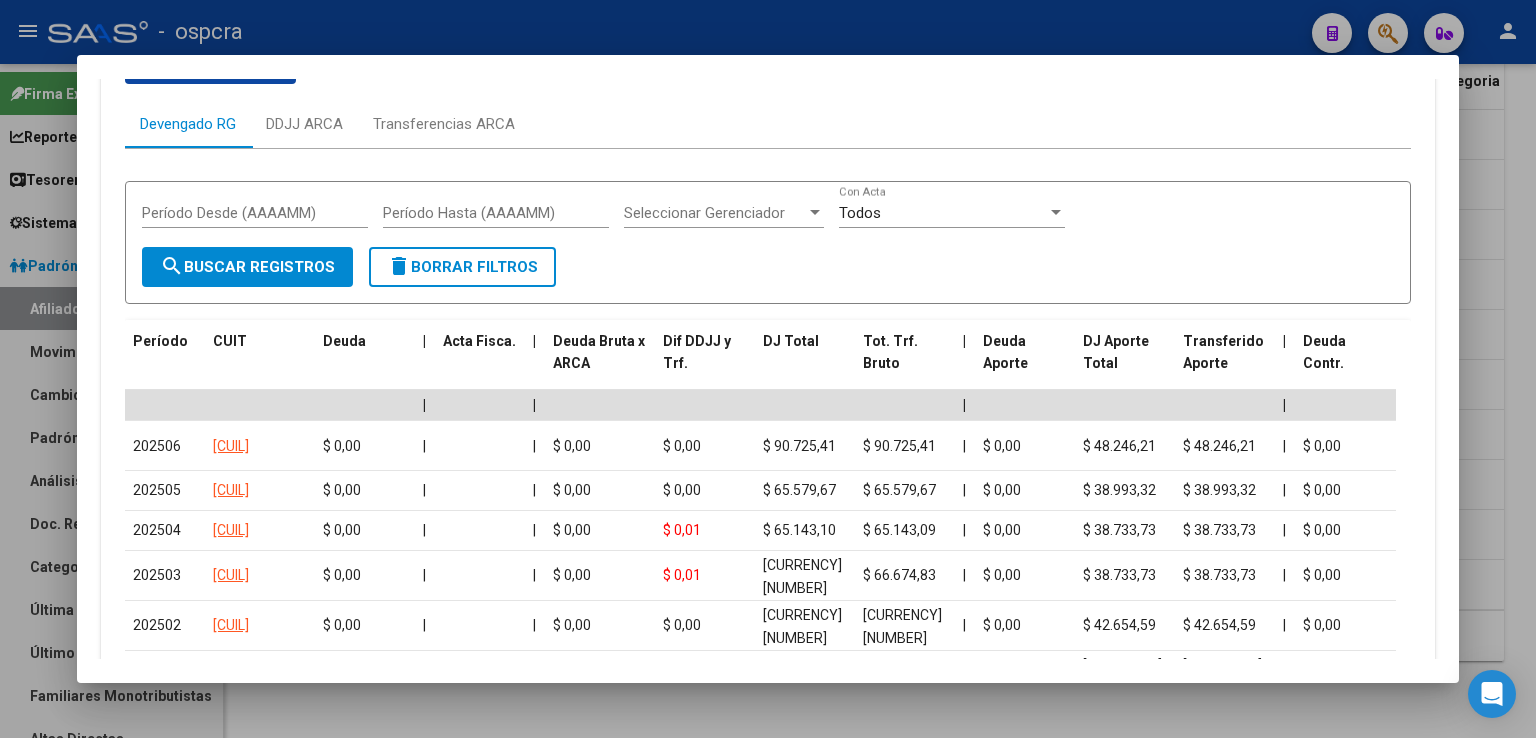 scroll, scrollTop: 1860, scrollLeft: 0, axis: vertical 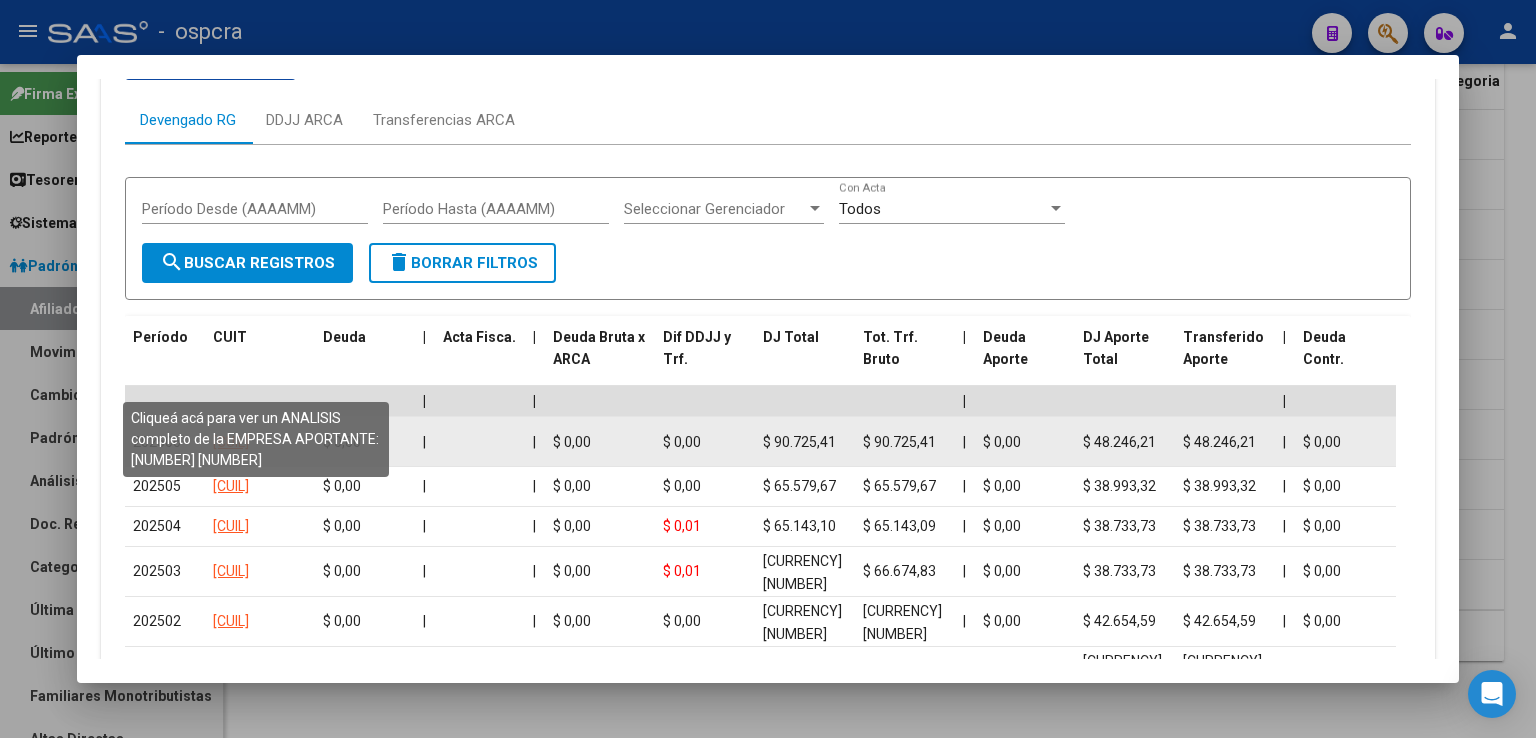 click on "[CUIL]" 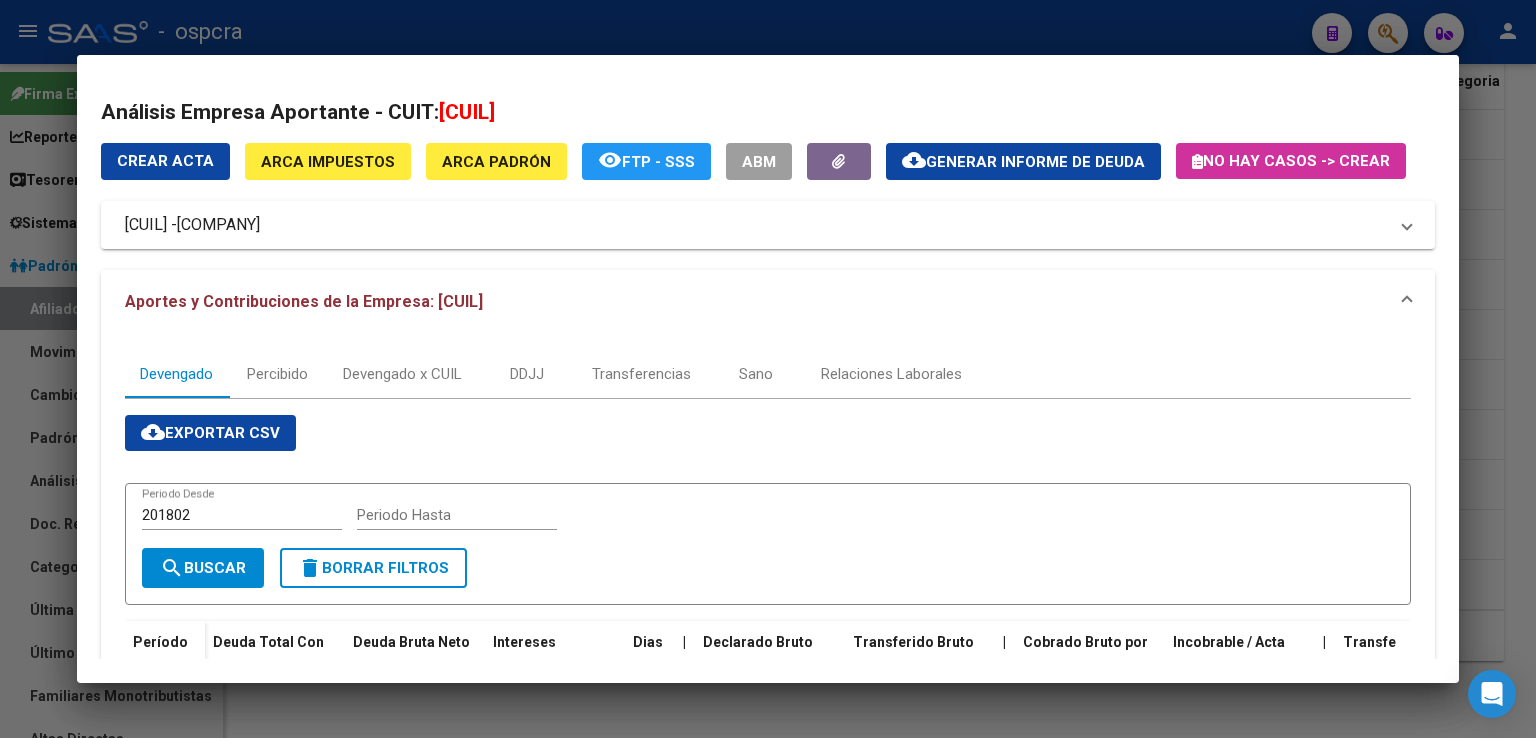 click at bounding box center (768, 369) 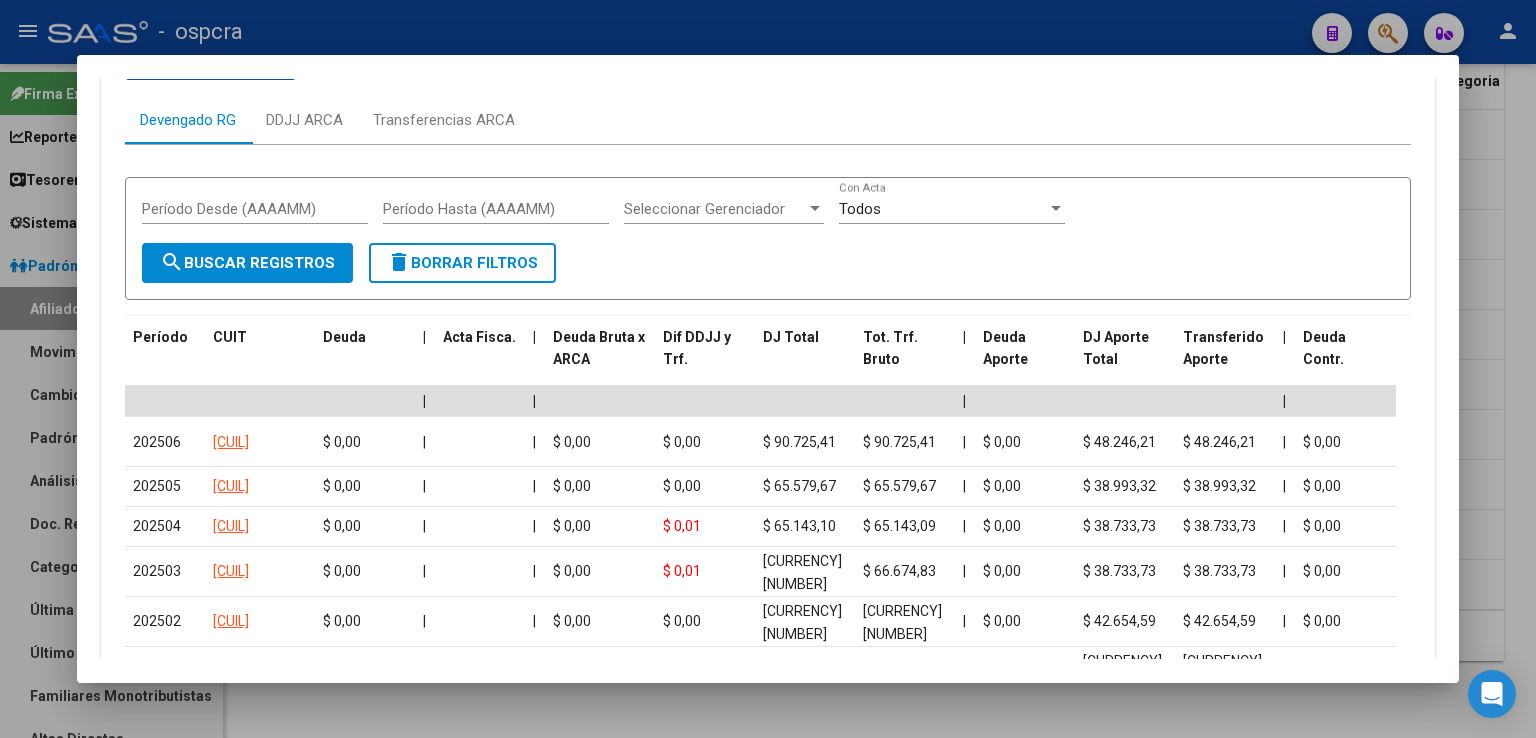 click at bounding box center [768, 369] 